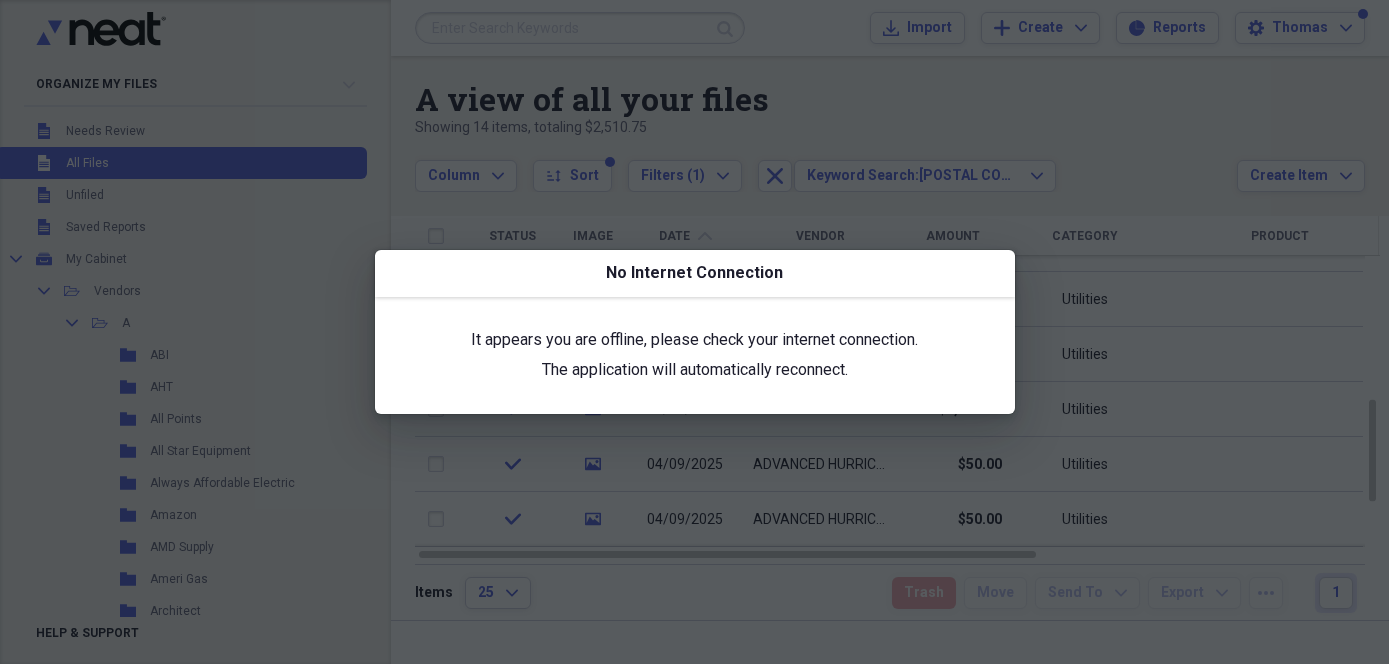 scroll, scrollTop: 0, scrollLeft: 0, axis: both 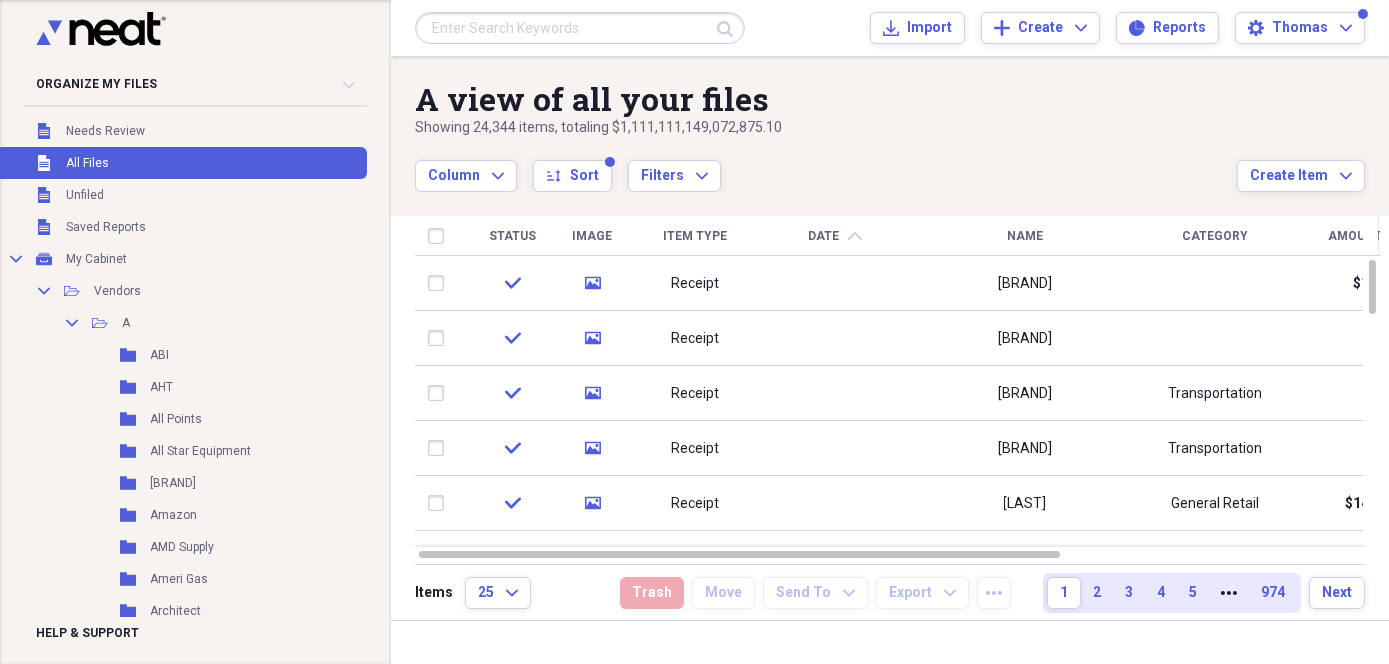 click at bounding box center (580, 28) 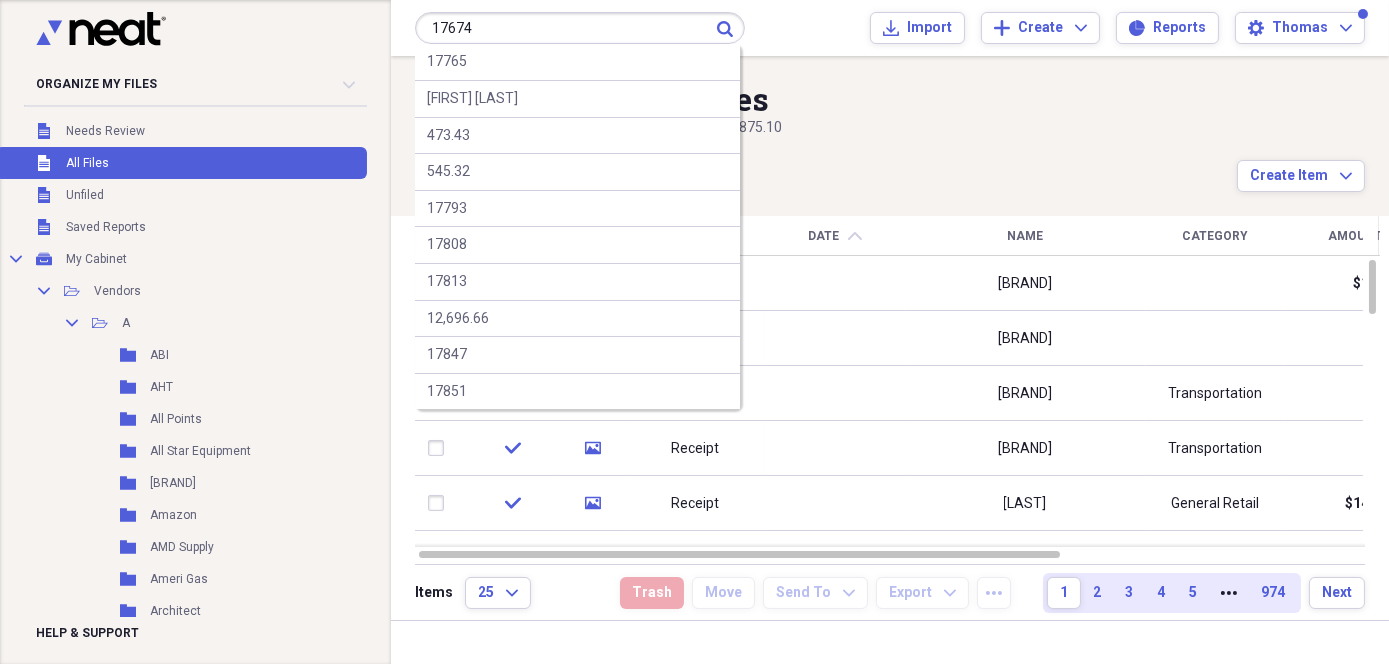 type on "17674" 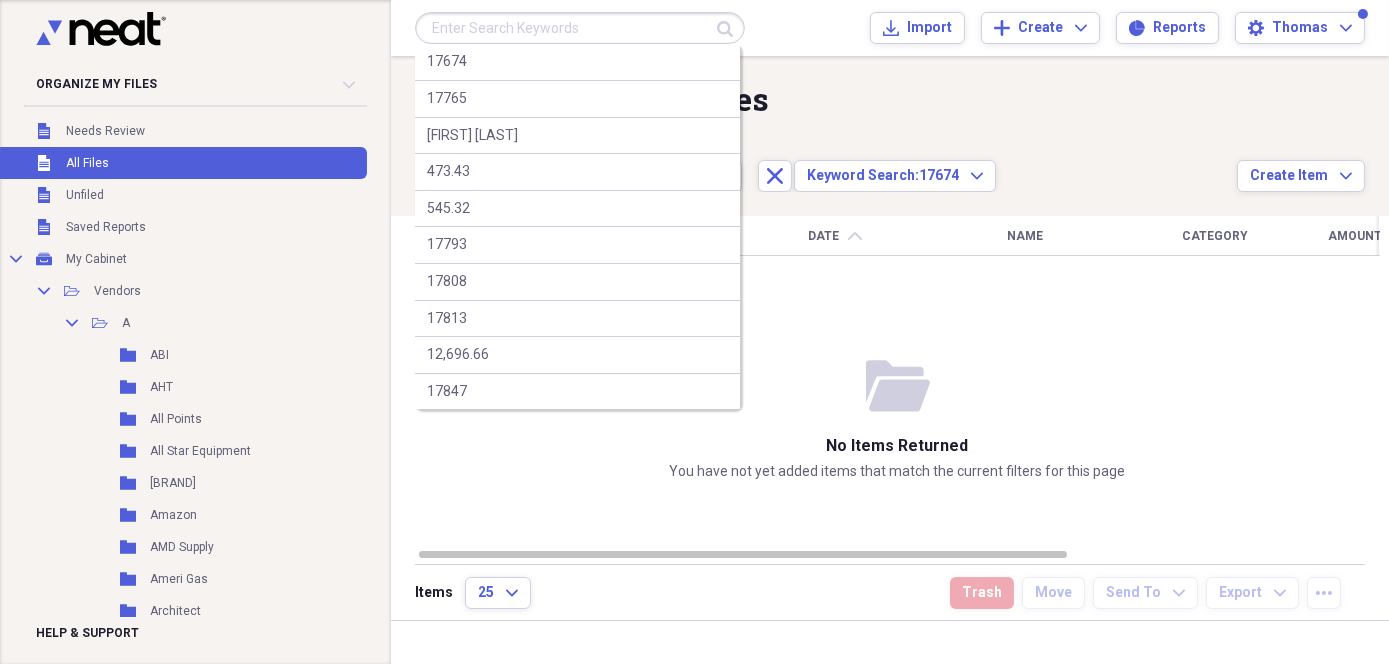 click at bounding box center (580, 28) 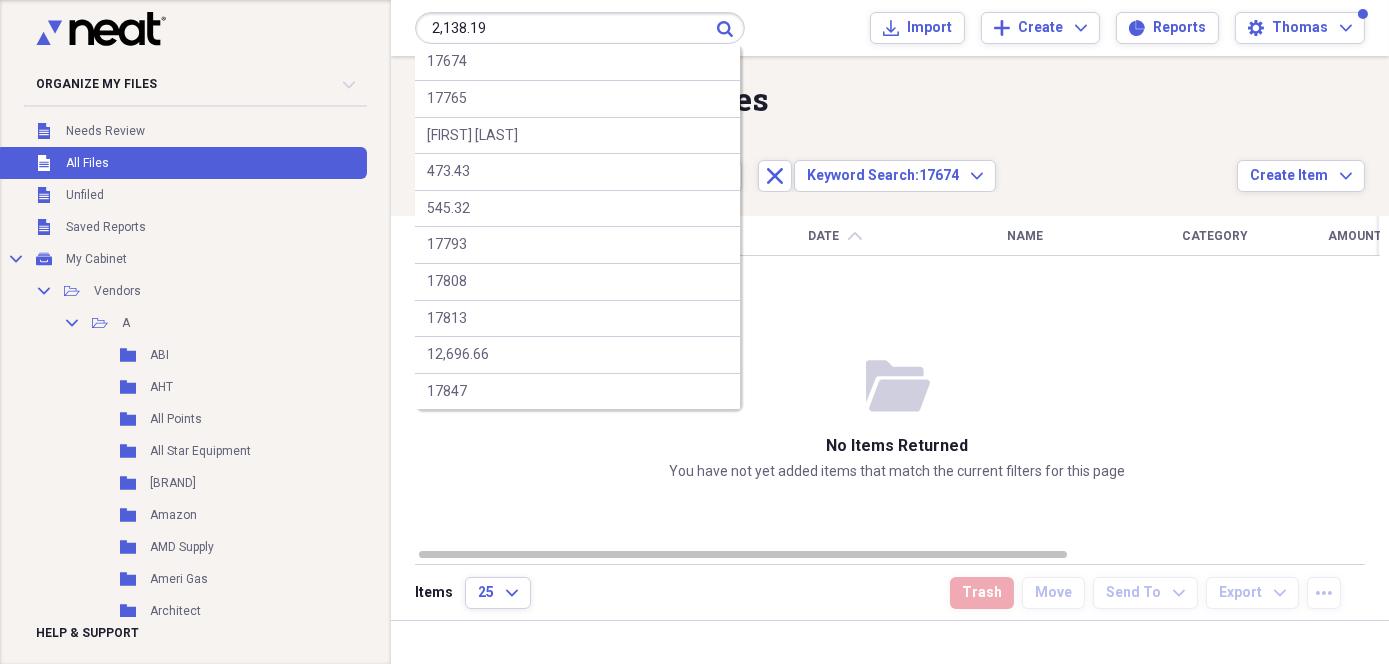 type on "2,138.19" 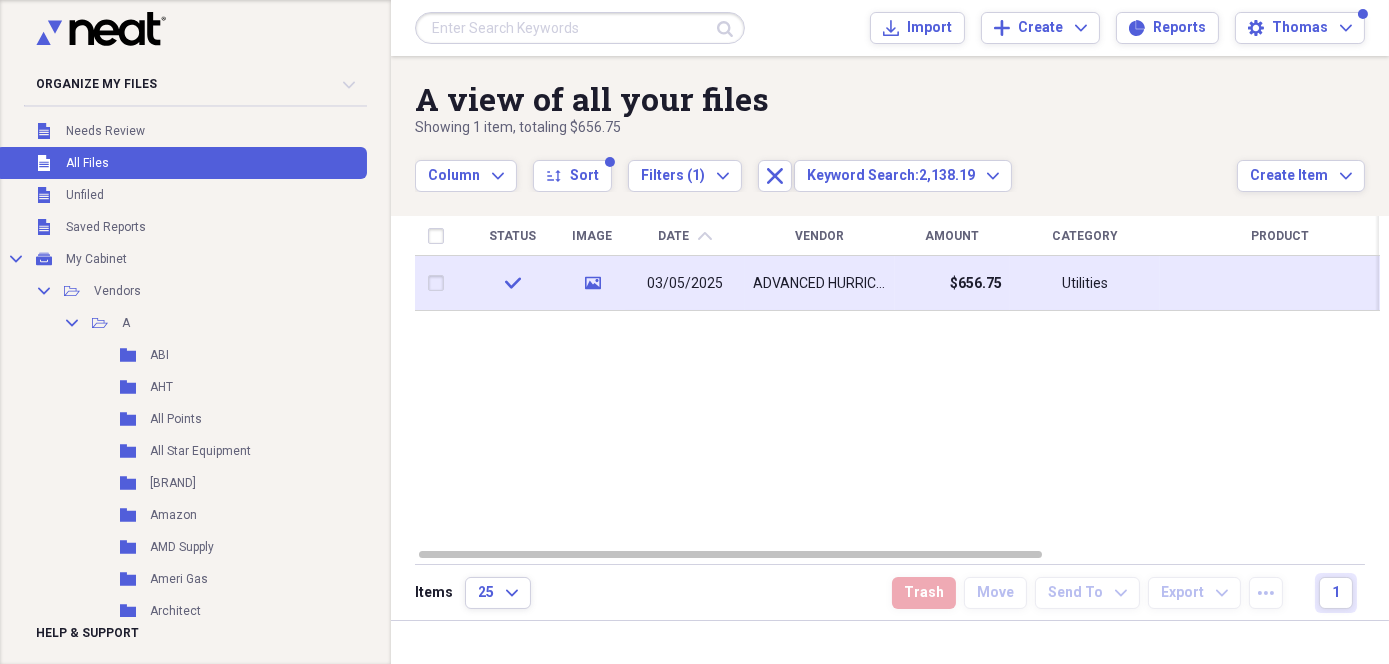 click on "ADVANCED HURRICANE" at bounding box center (820, 284) 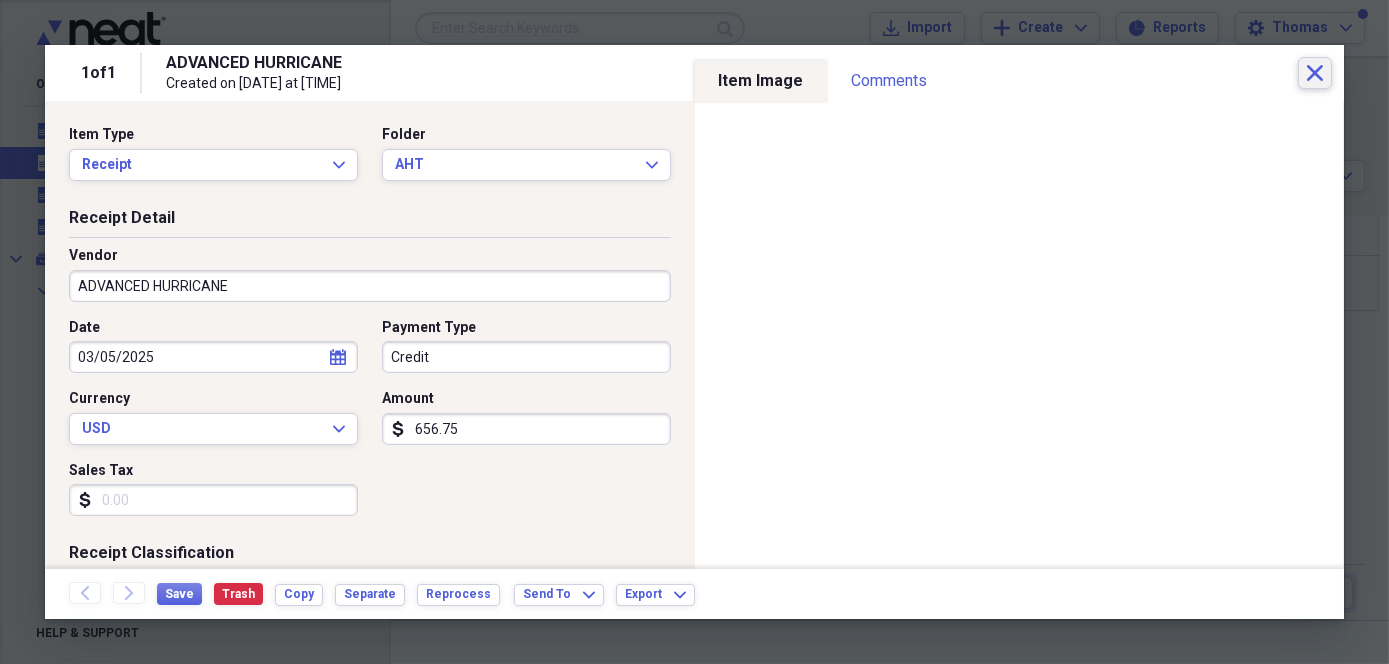 click on "Close" 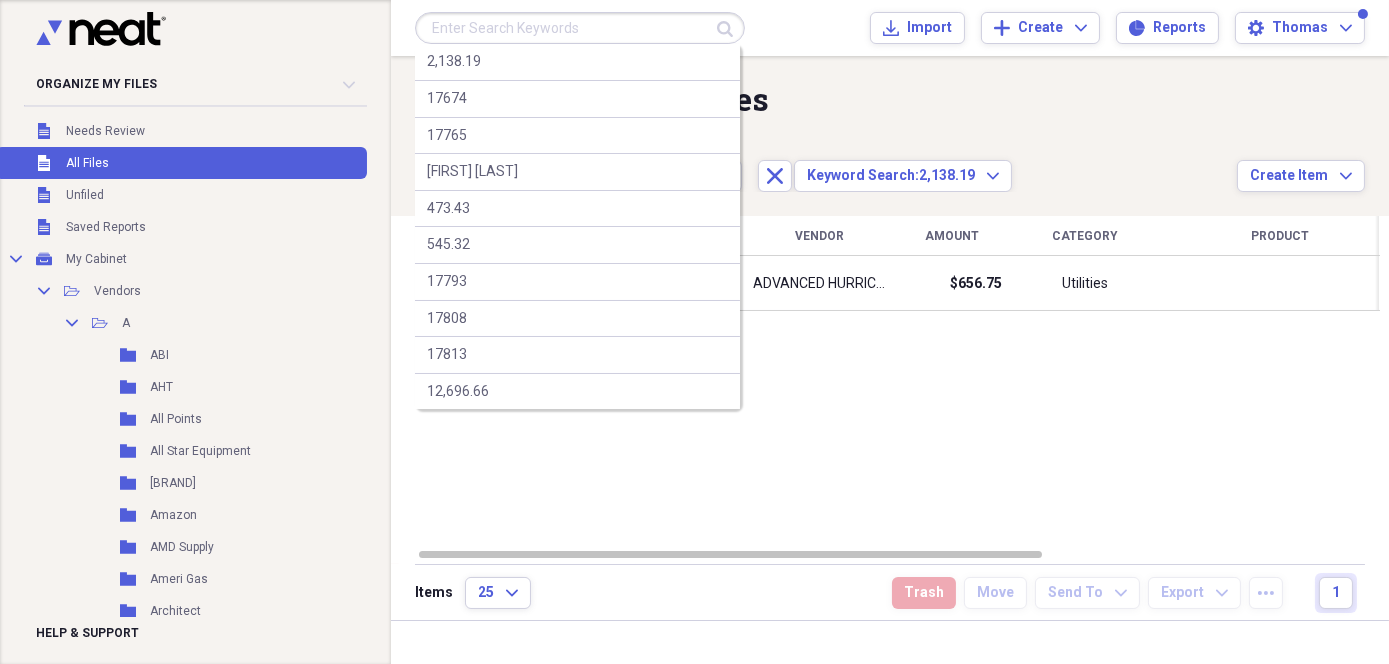 click at bounding box center (580, 28) 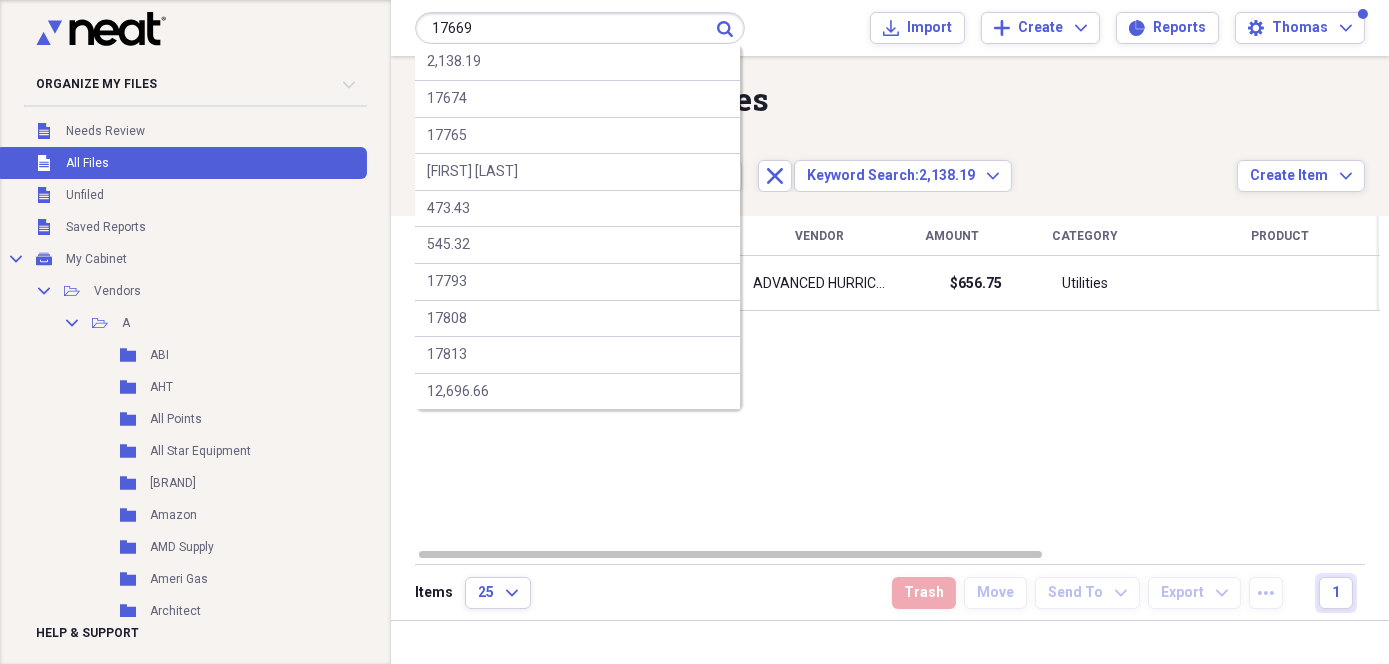 type on "17669" 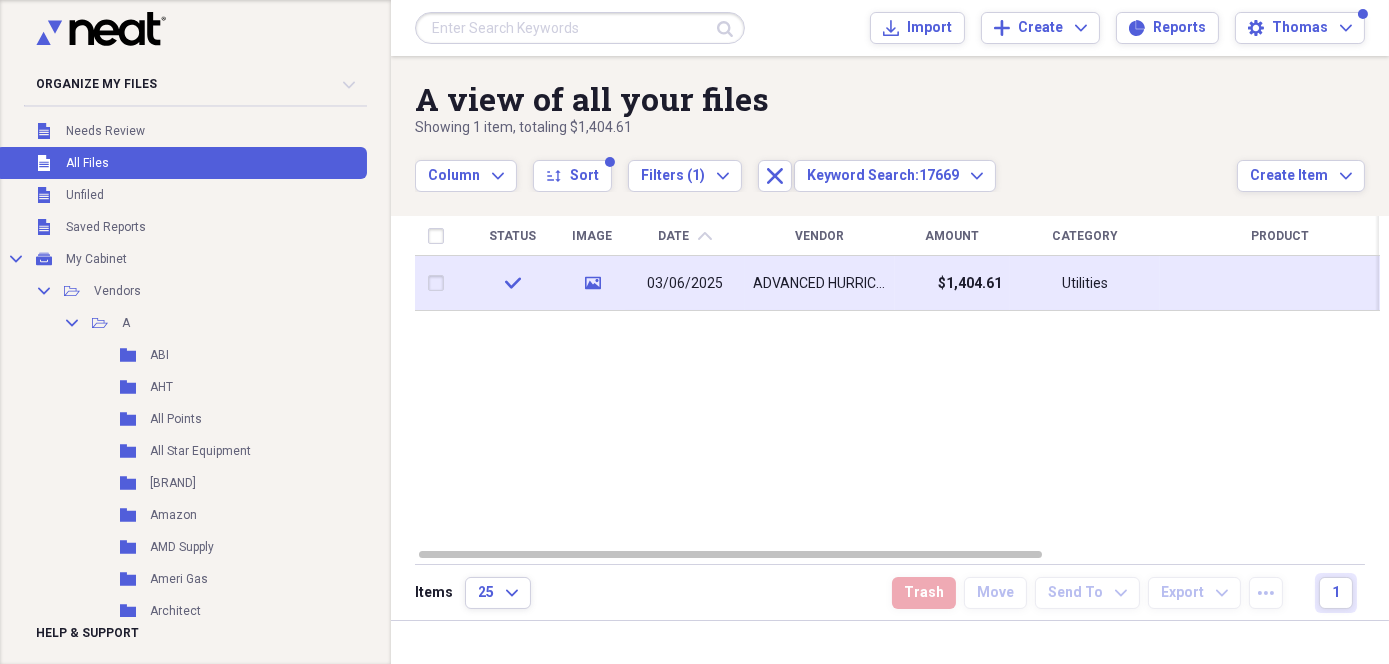 click on "ADVANCED HURRICANE" at bounding box center [820, 284] 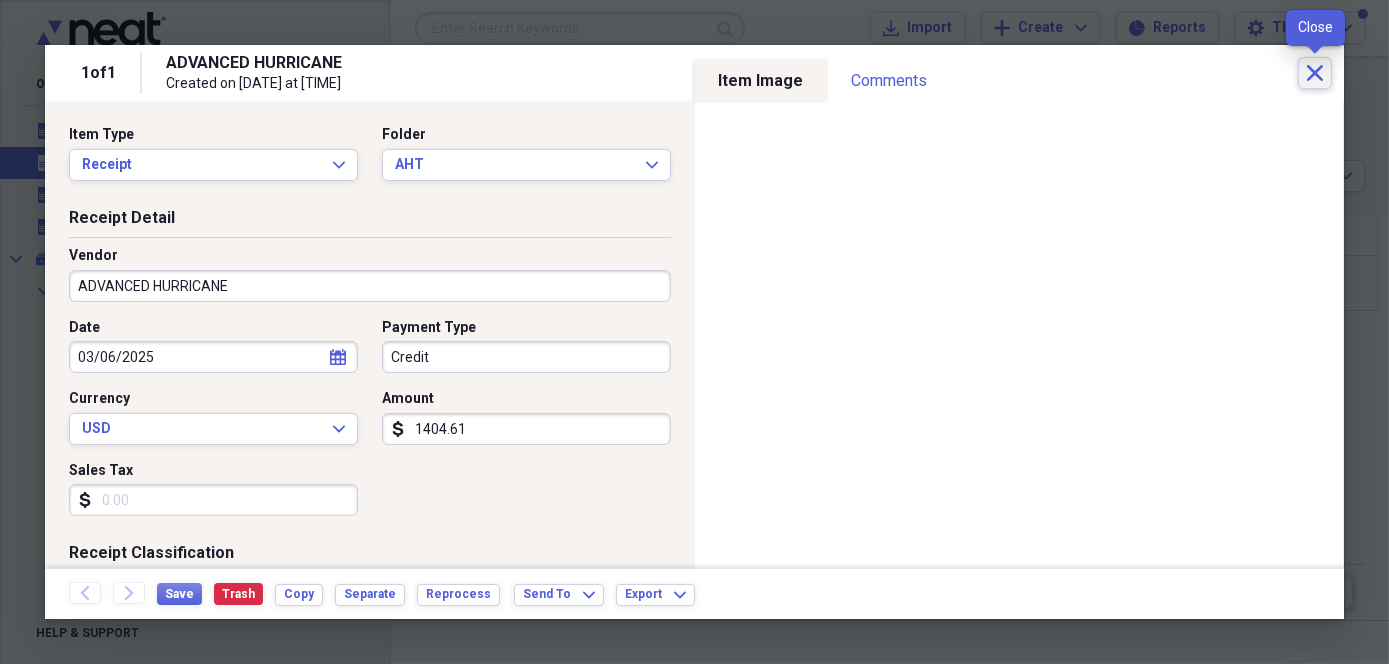 click on "Close" 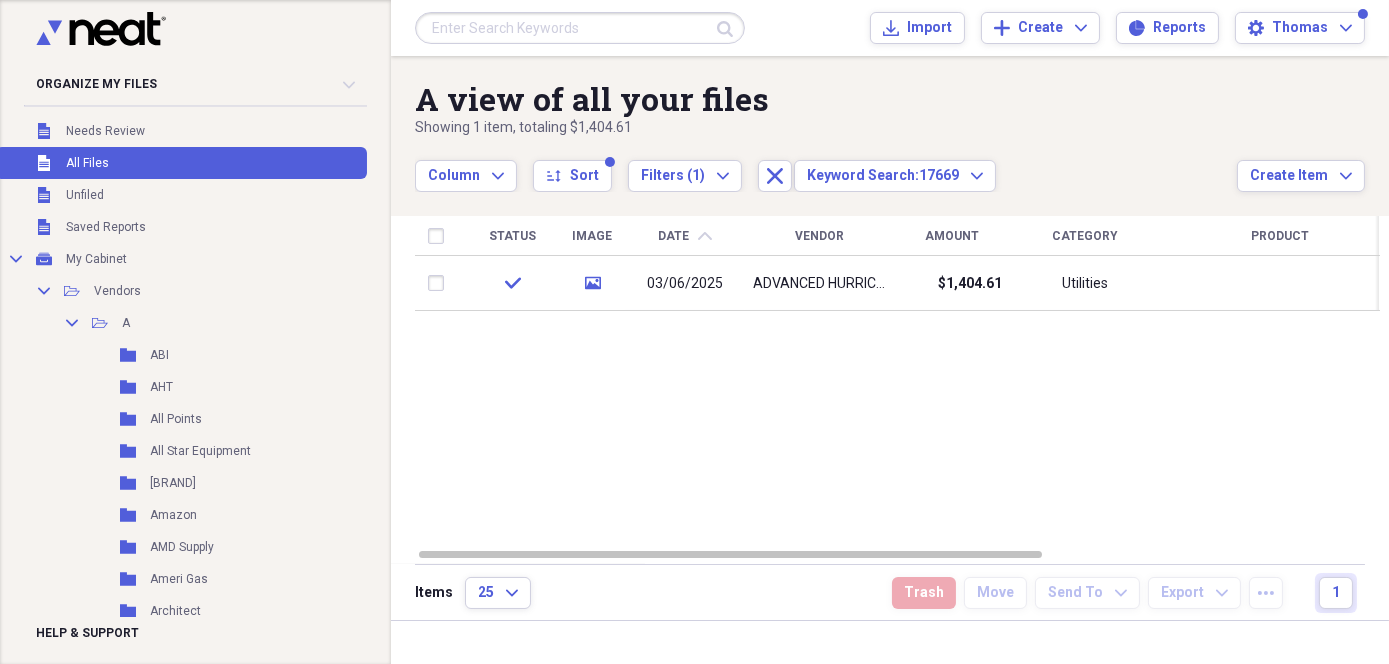 click at bounding box center (580, 28) 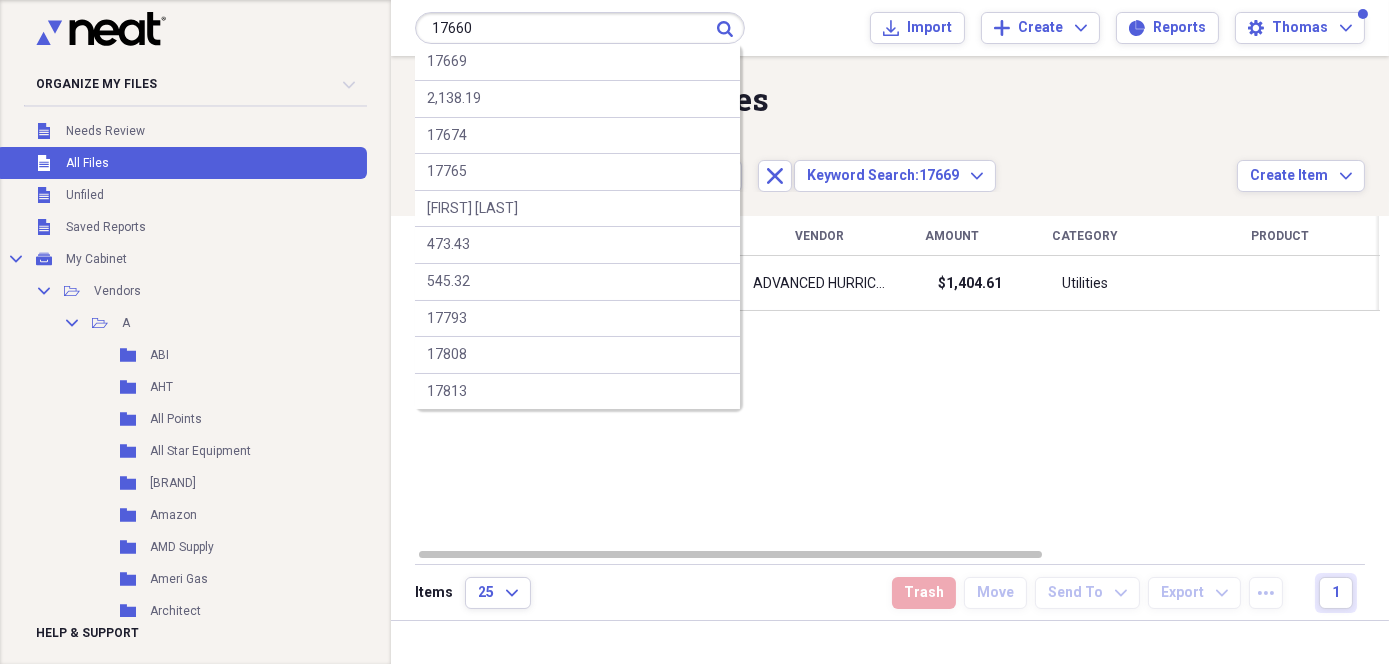 type on "17660" 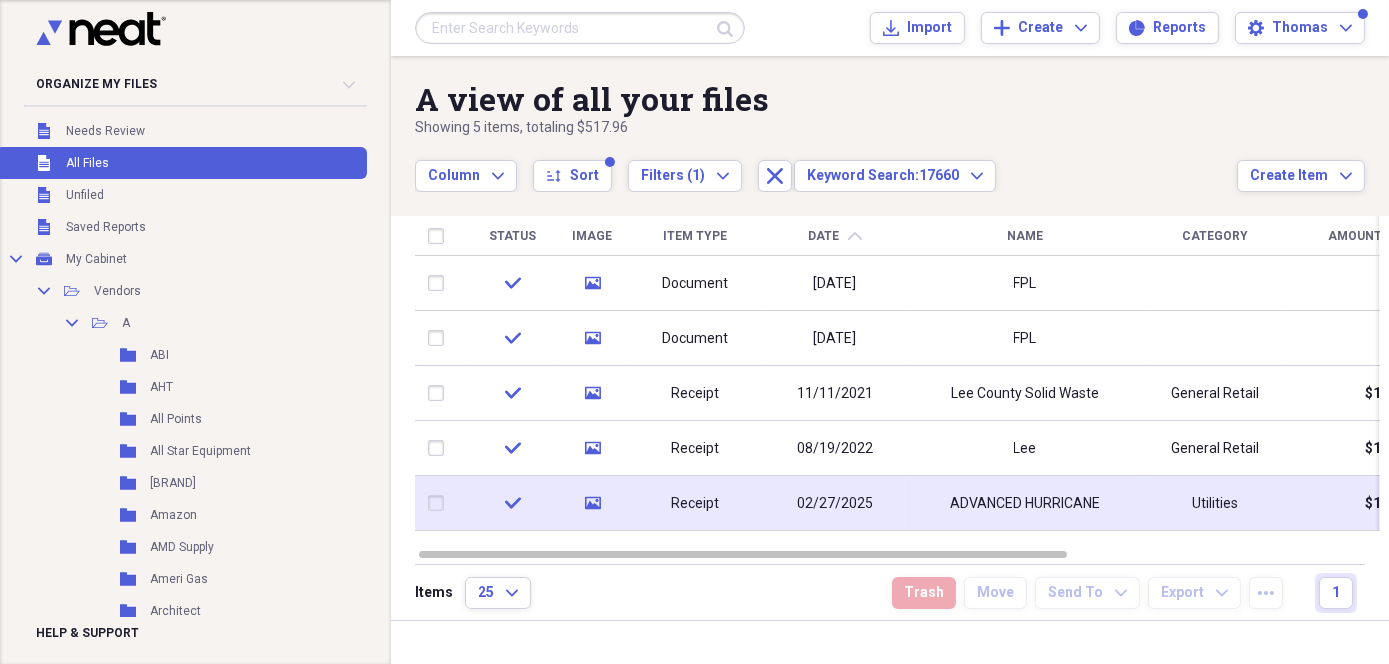 click on "ADVANCED HURRICANE" at bounding box center [1025, 504] 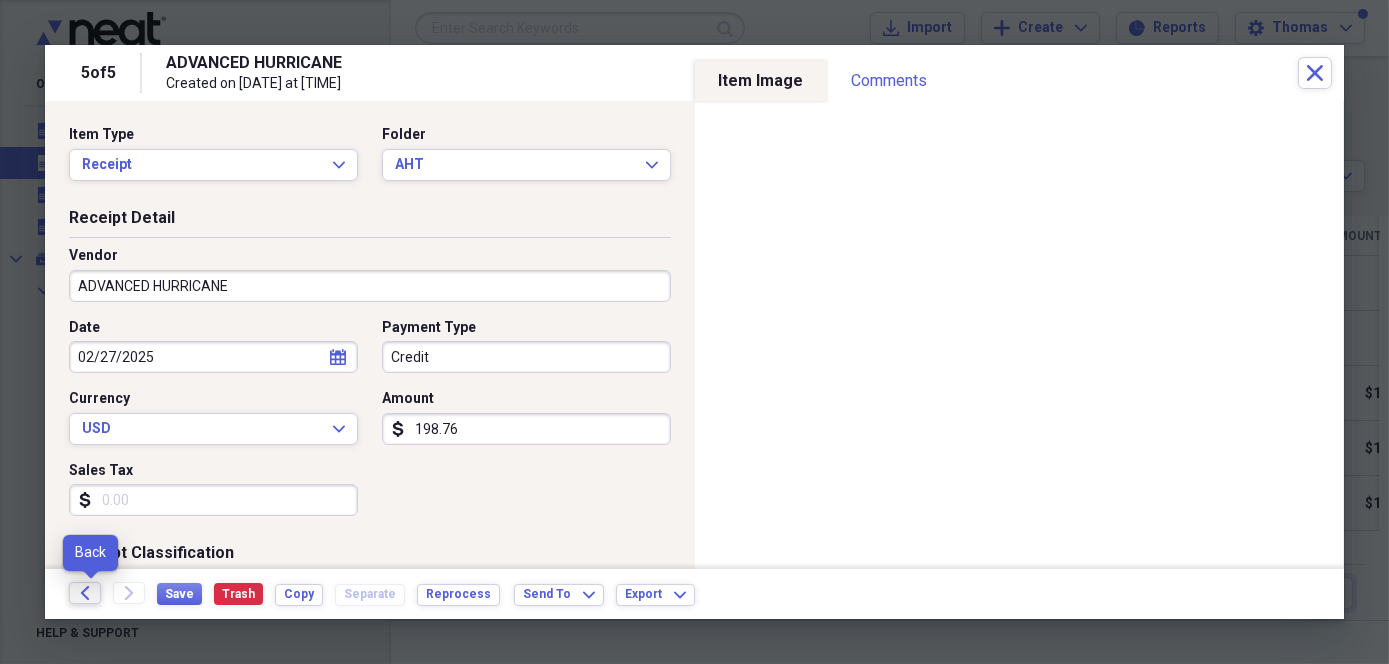 click on "Back" 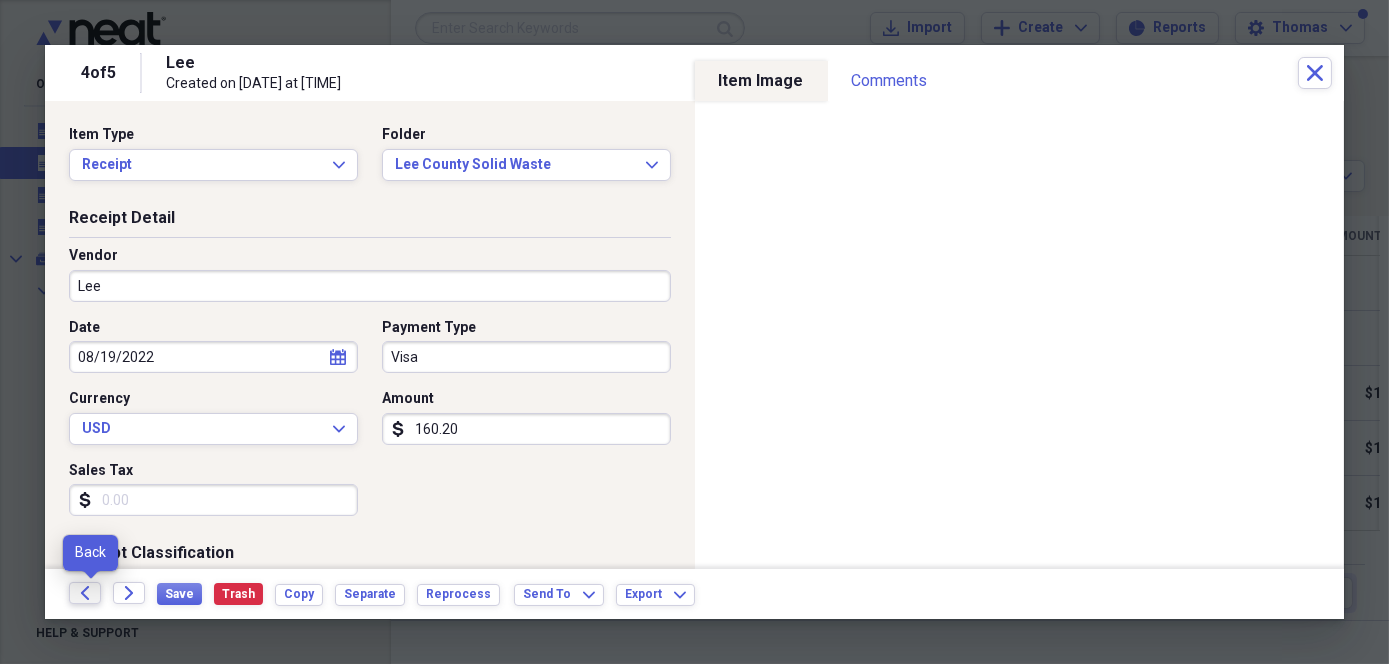 click on "Back" 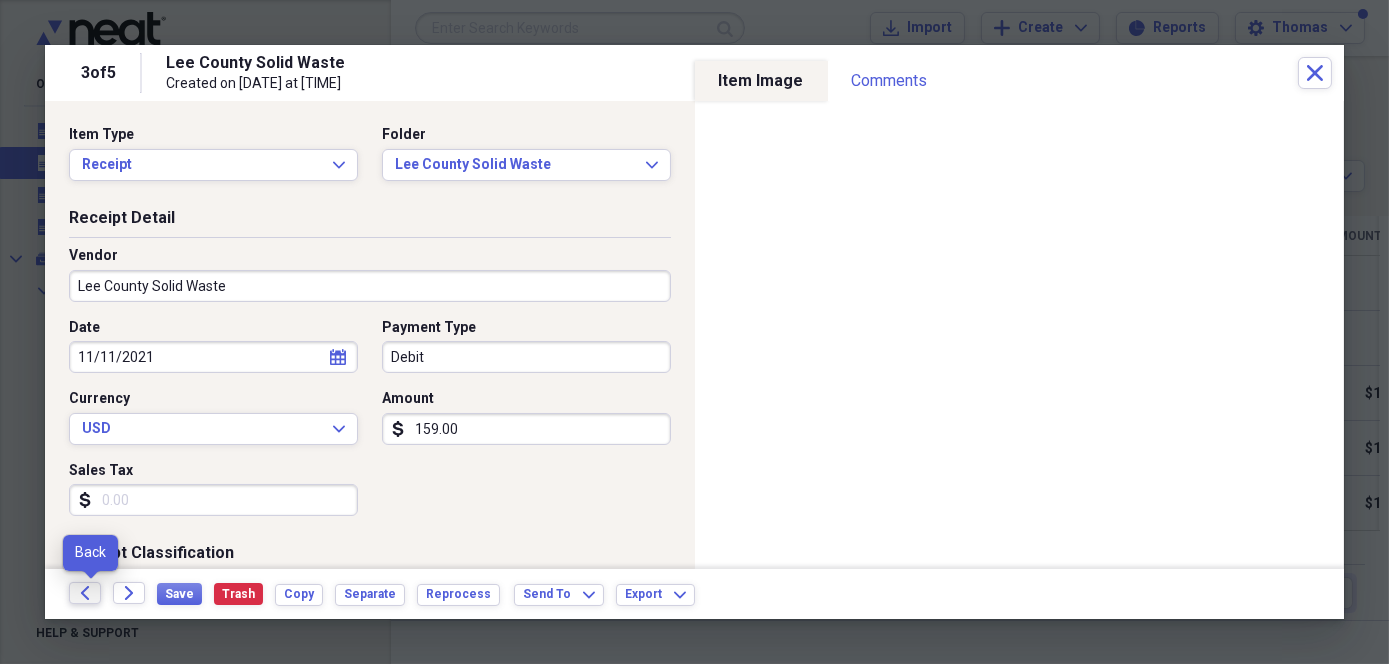 click on "Back" 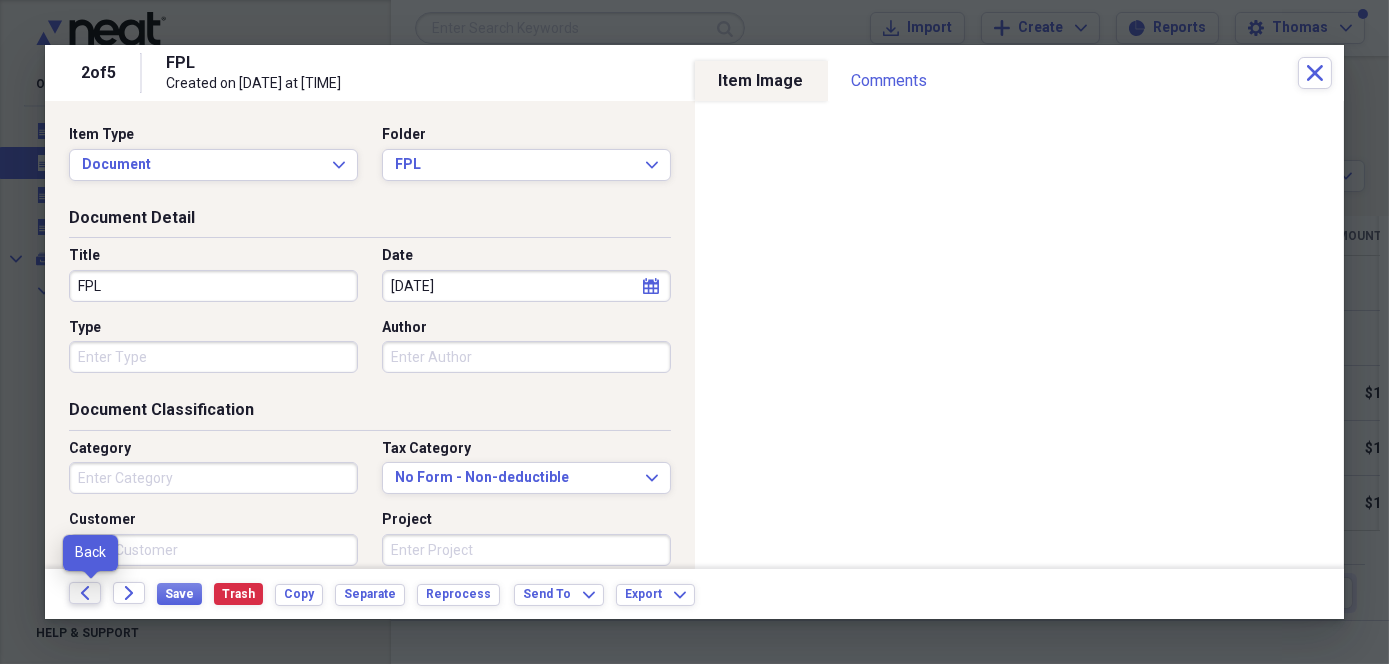 click on "Back" 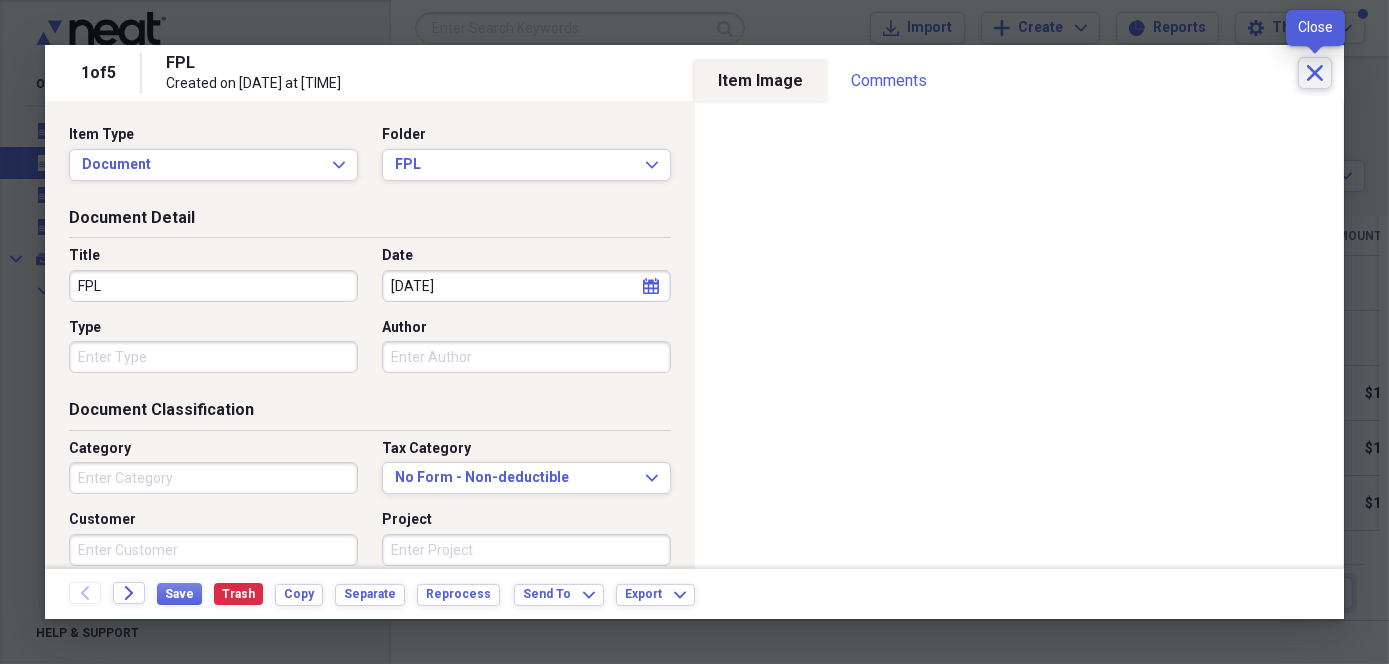 click on "Close" 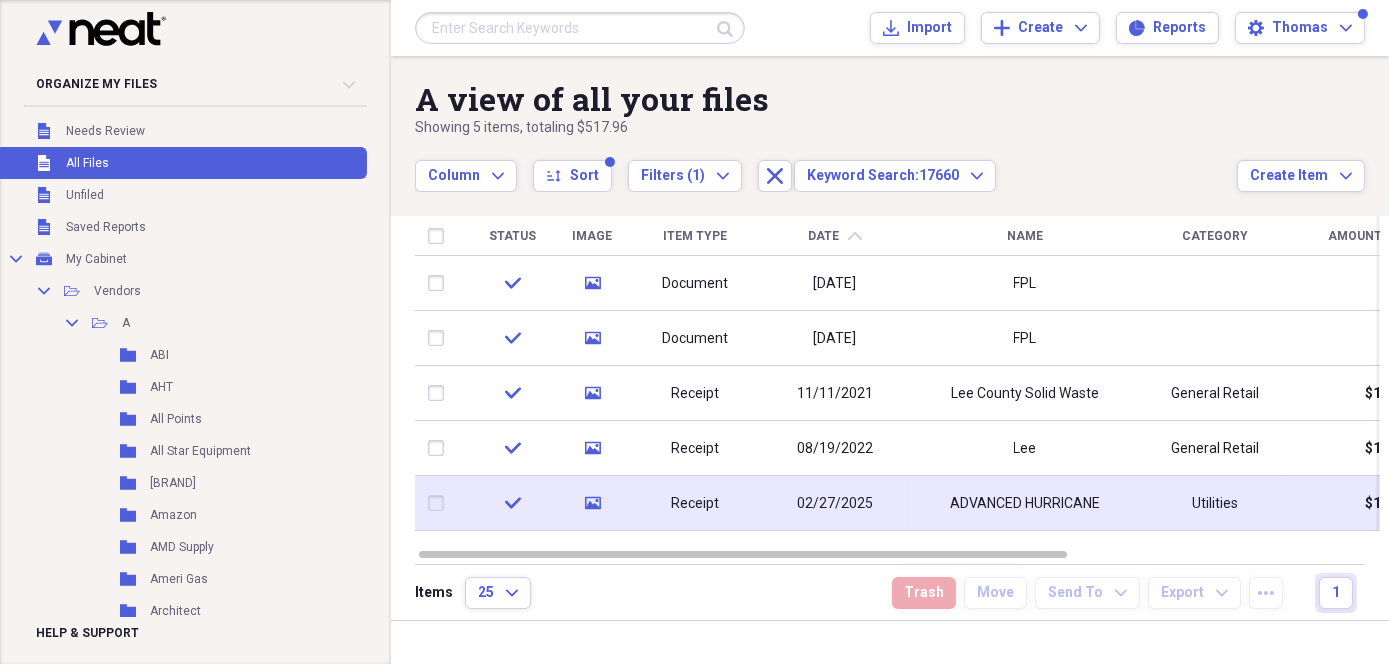 click on "02/27/2025" at bounding box center (835, 504) 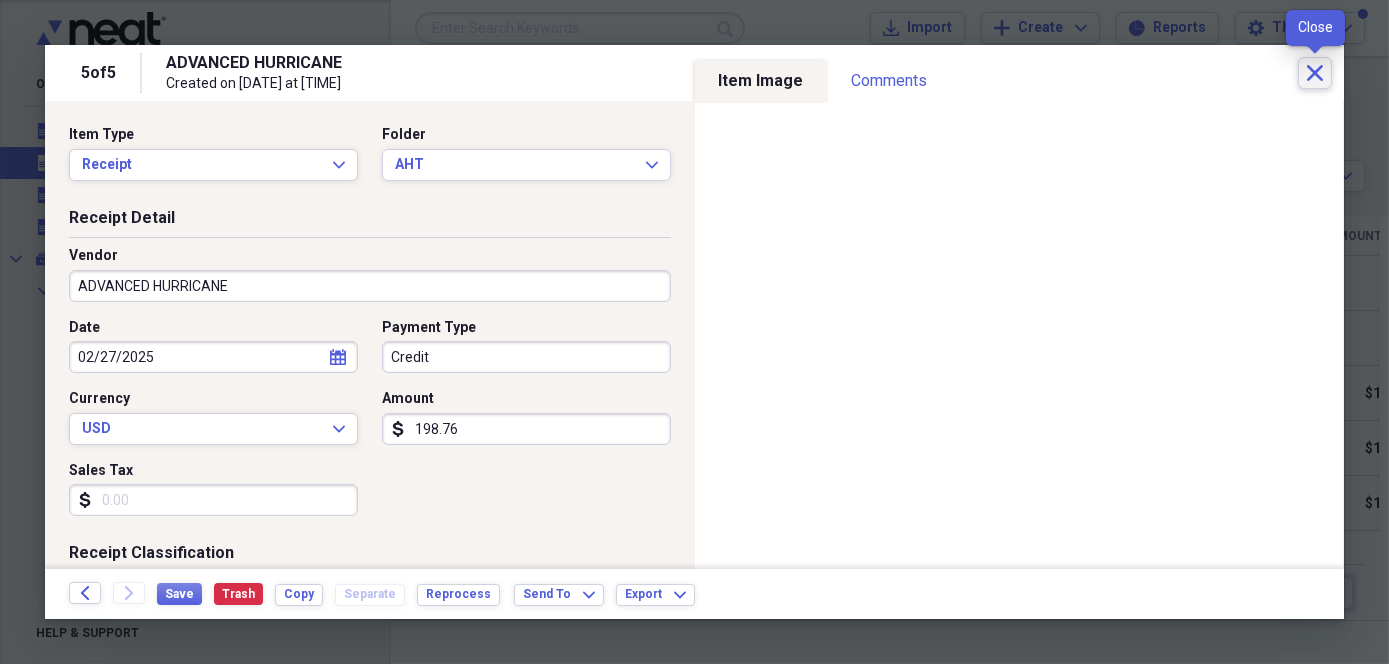 click on "Close" at bounding box center (1315, 73) 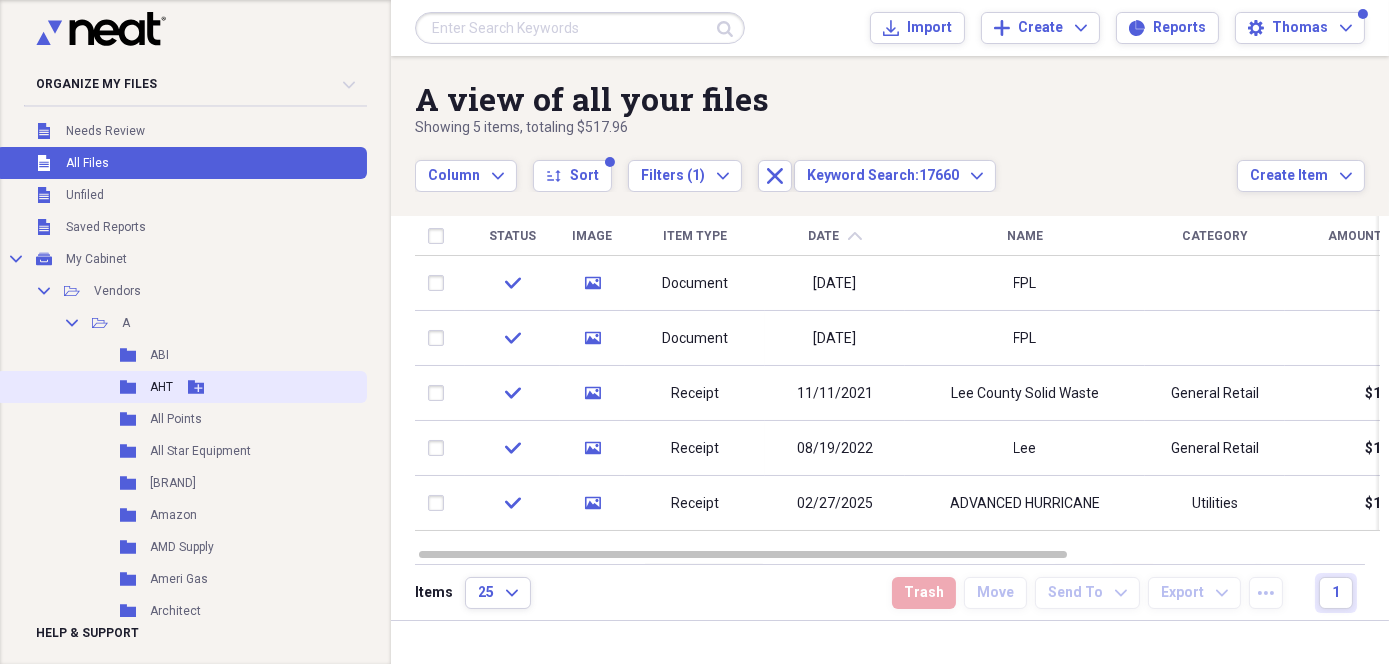 click on "AHT" at bounding box center [161, 387] 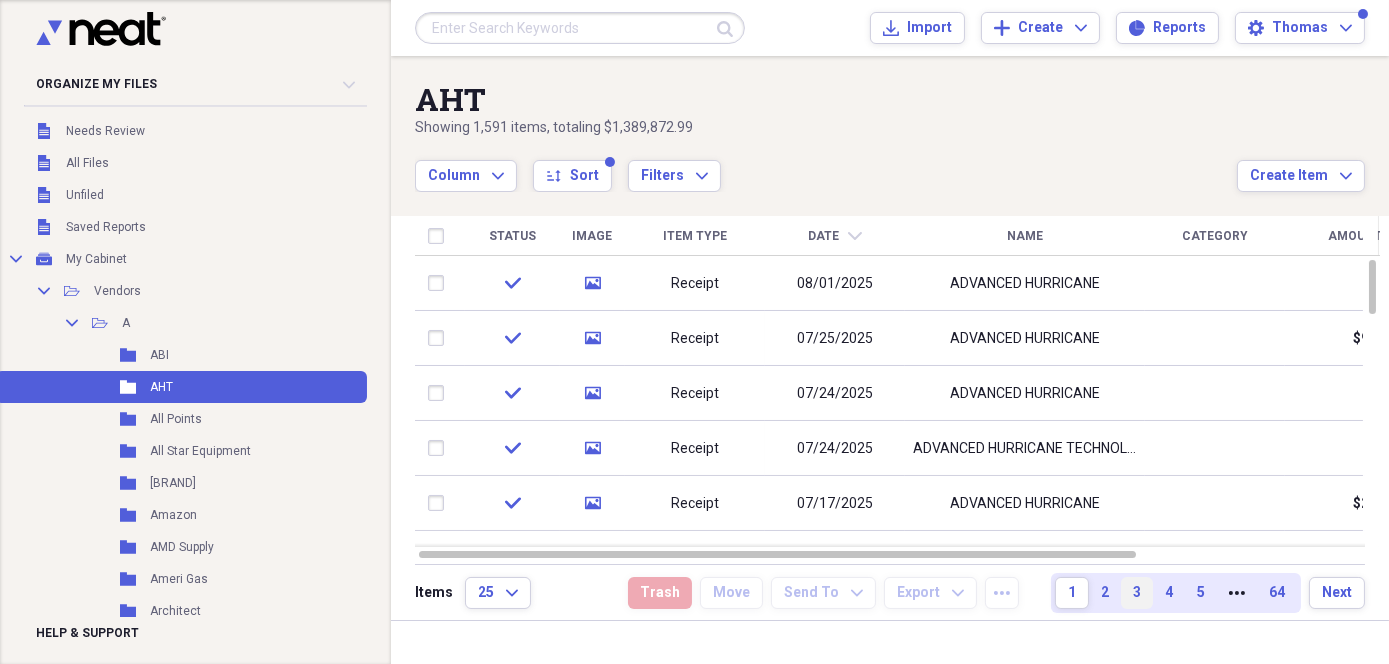 click on "3" at bounding box center [1137, 593] 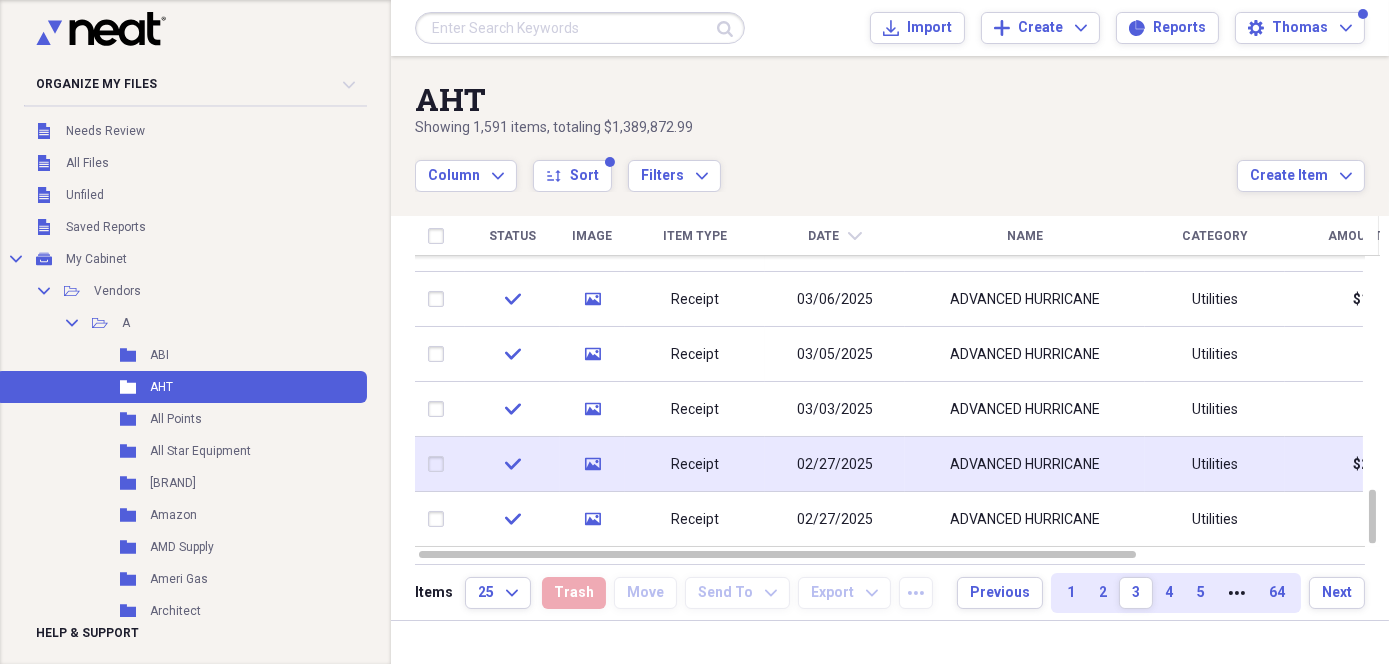 click on "ADVANCED HURRICANE" at bounding box center [1025, 464] 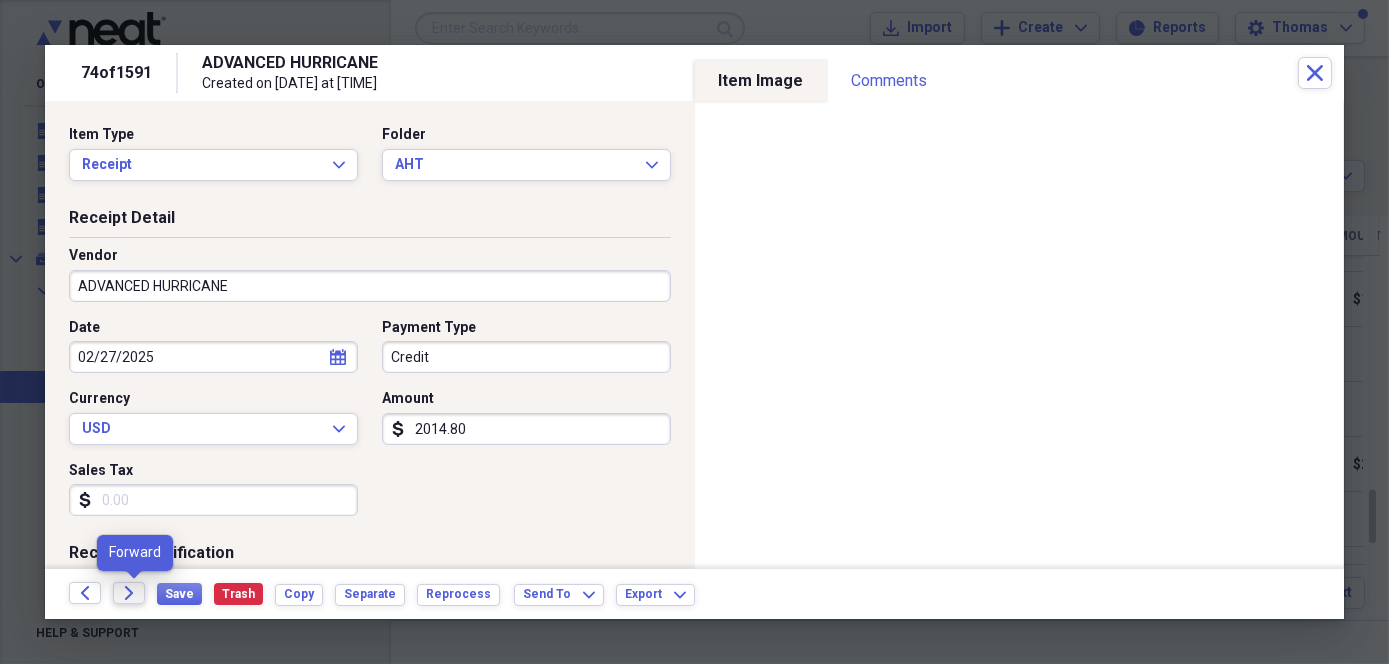 click on "Forward" at bounding box center (129, 593) 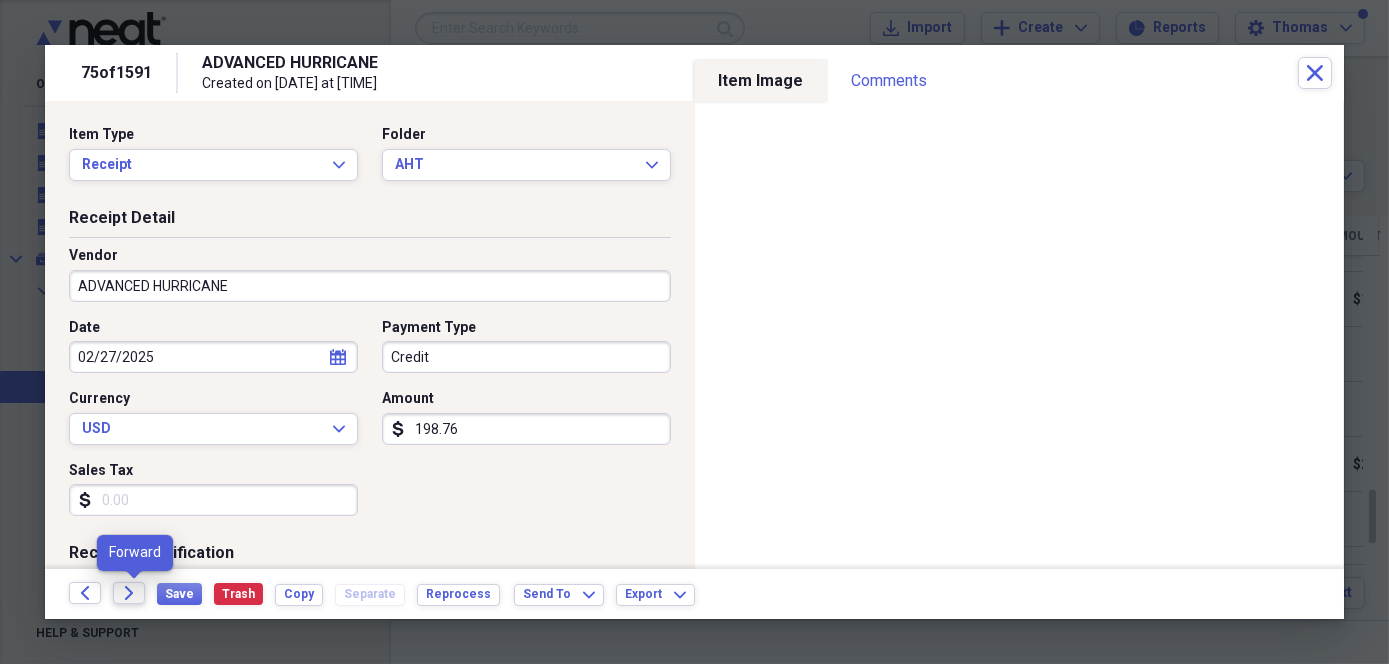 click on "Forward" at bounding box center [129, 593] 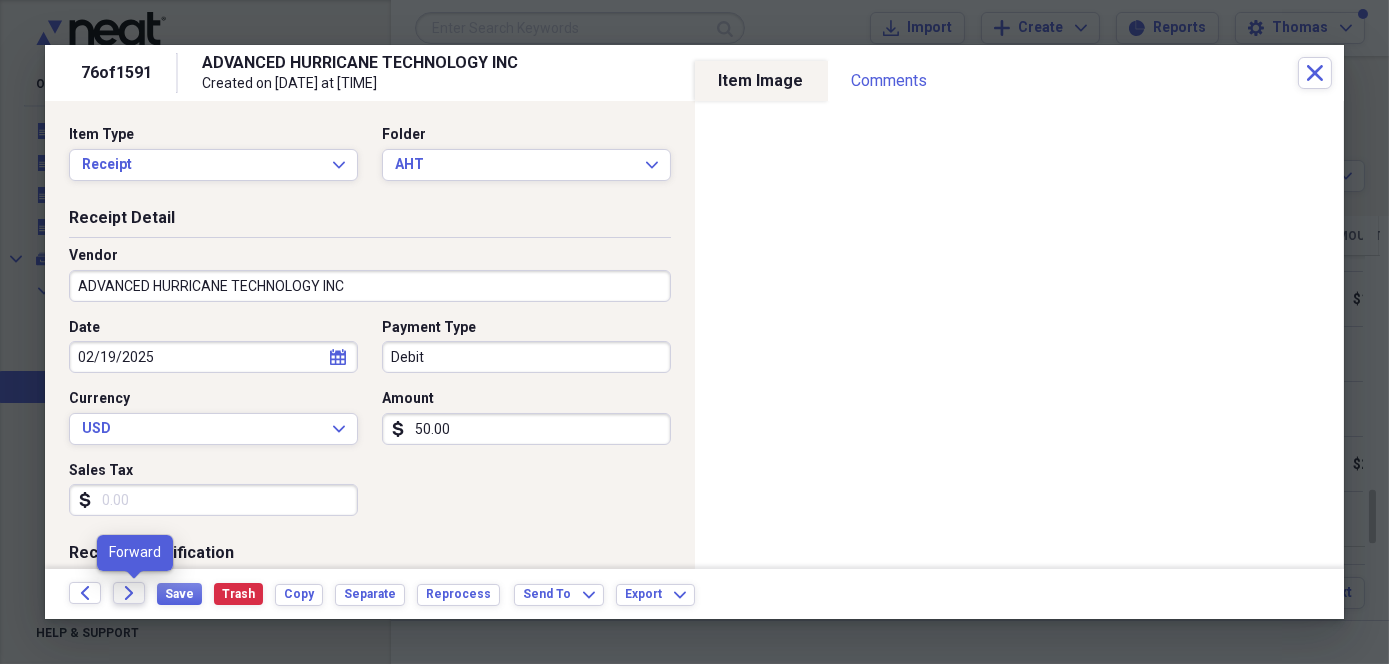 click on "Forward" 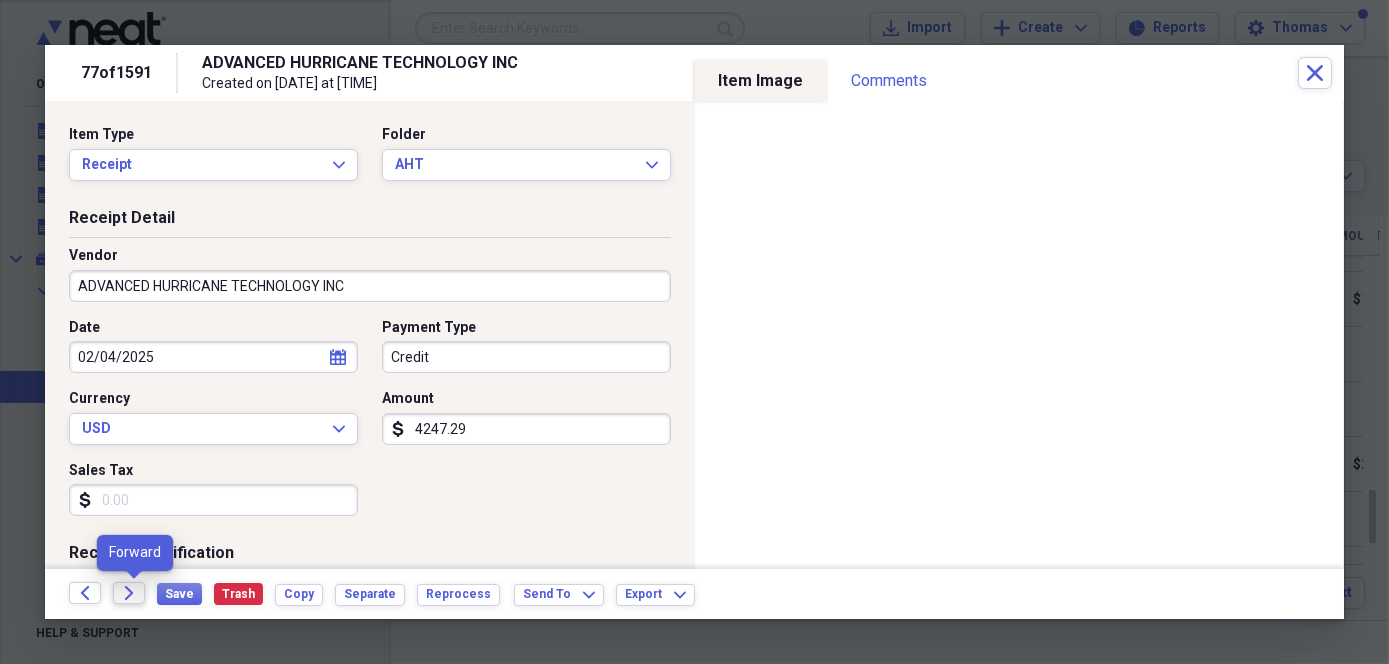 click on "Forward" 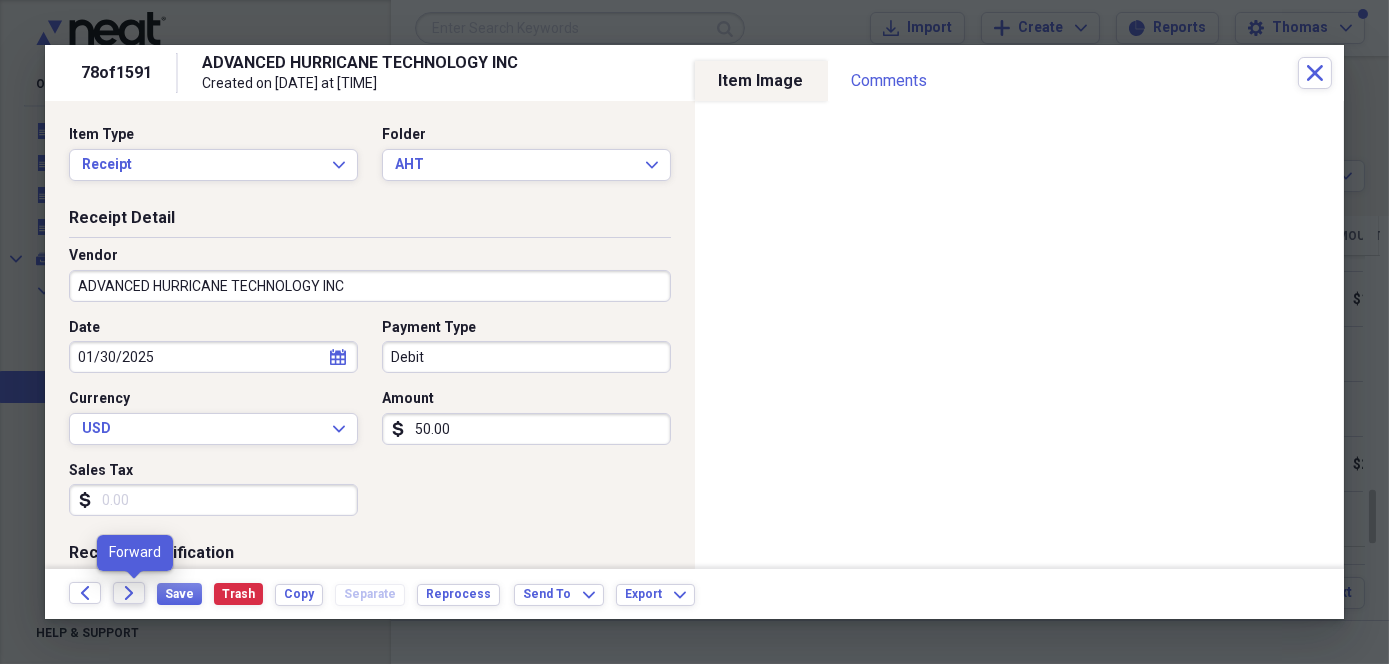 click on "Forward" 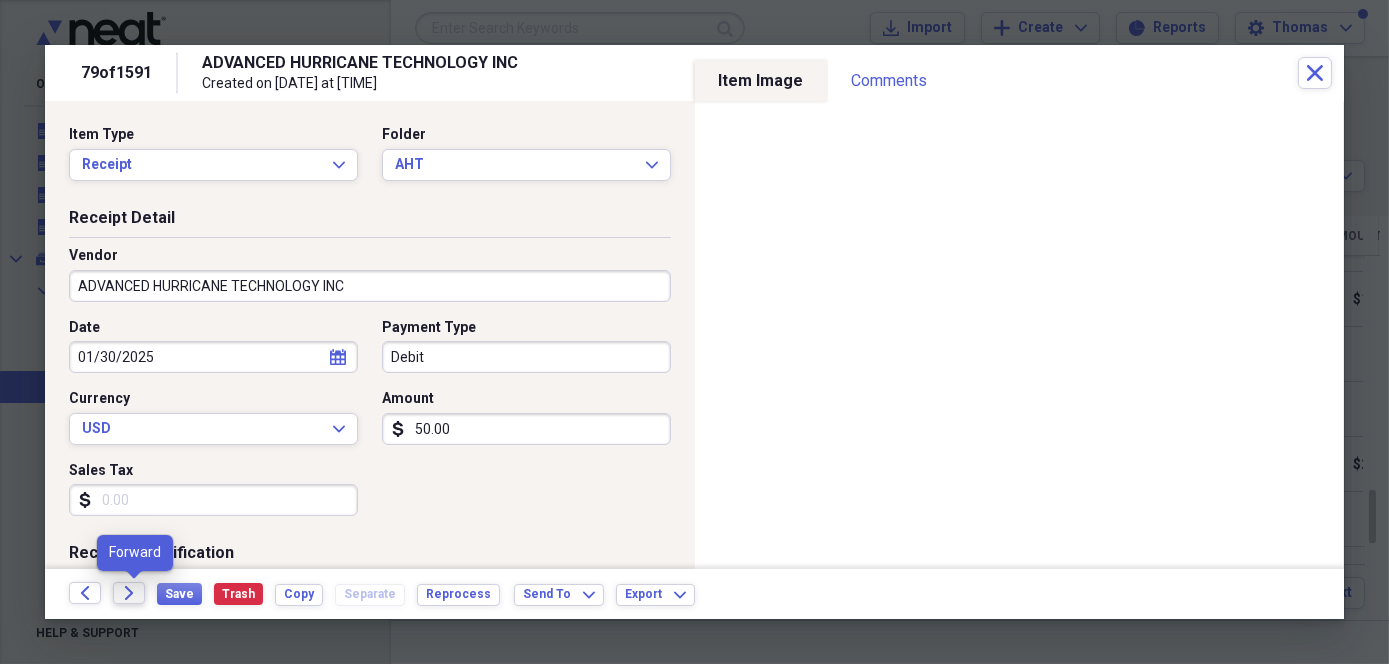 click on "Forward" 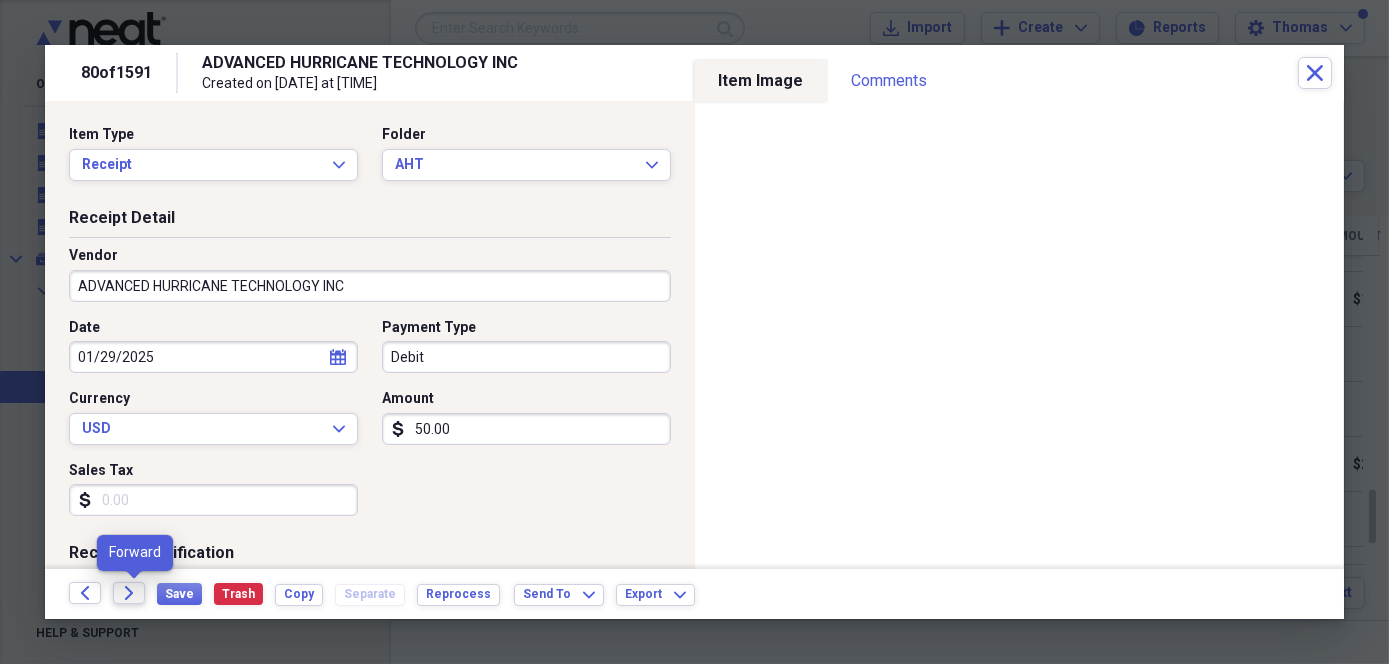 click on "Forward" at bounding box center [129, 593] 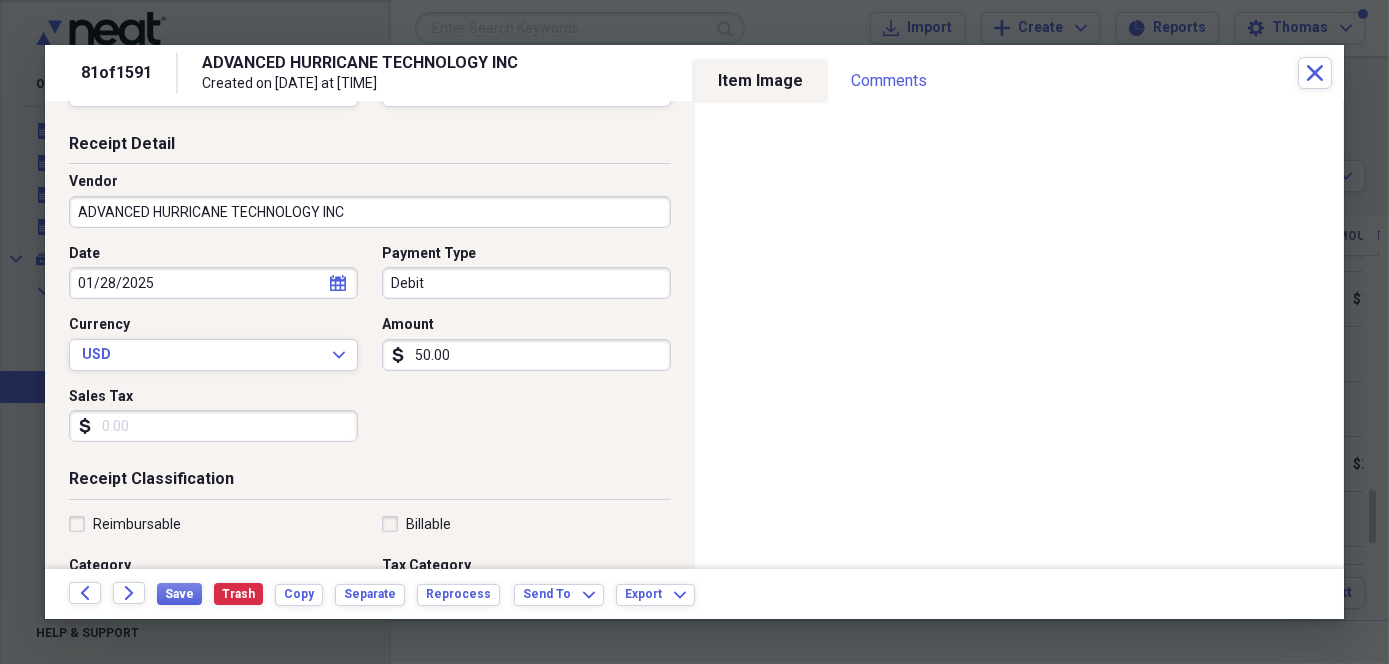 scroll, scrollTop: 100, scrollLeft: 0, axis: vertical 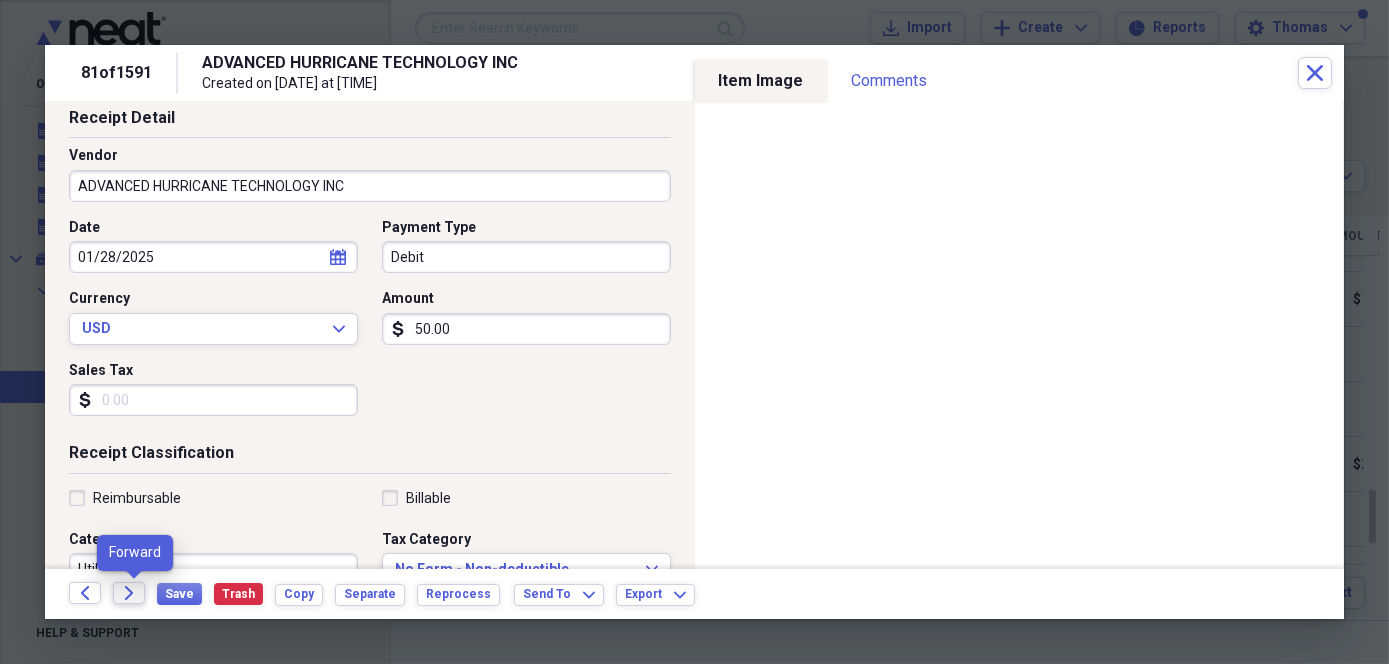 click 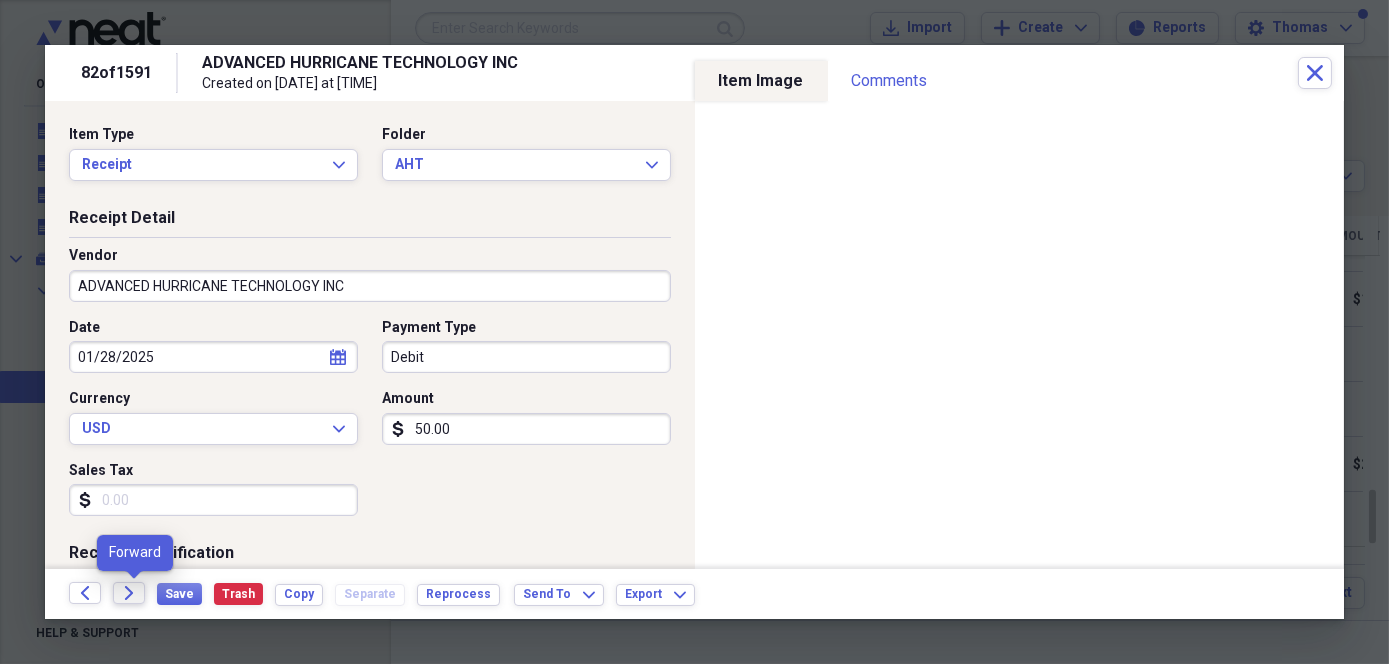 click on "Forward" at bounding box center (129, 593) 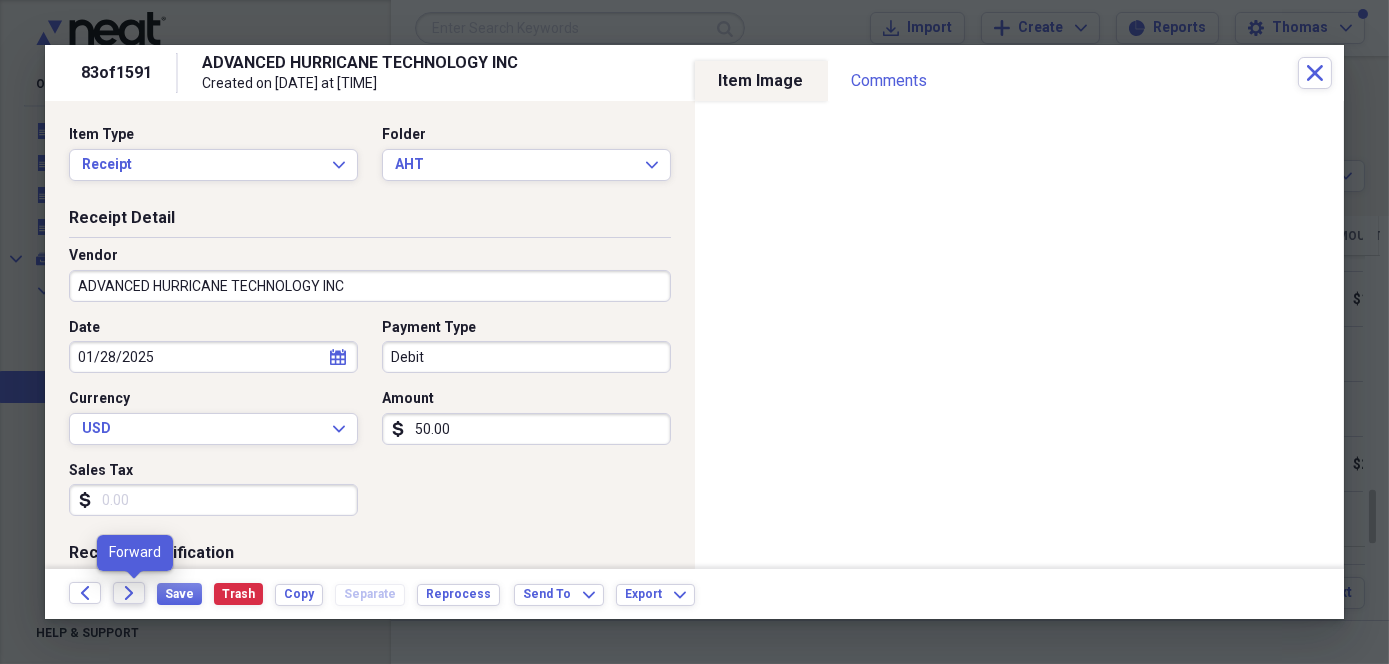 click on "Forward" 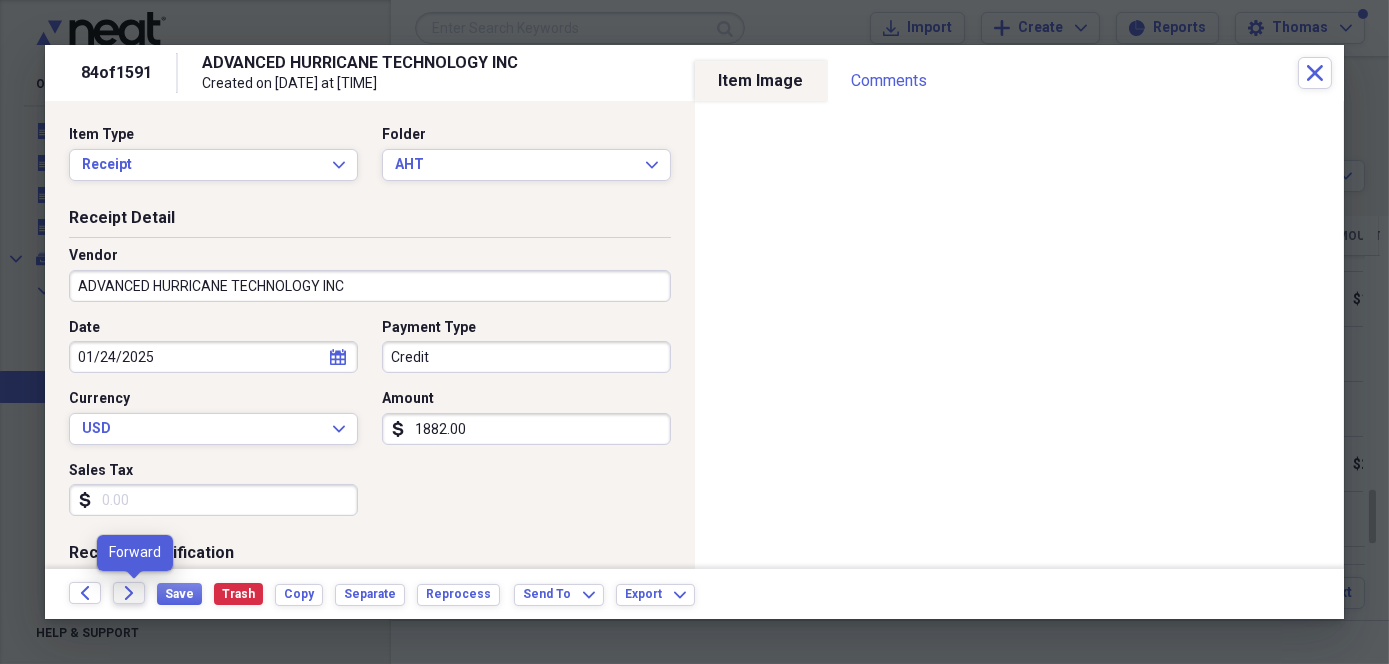 click on "Forward" at bounding box center (129, 593) 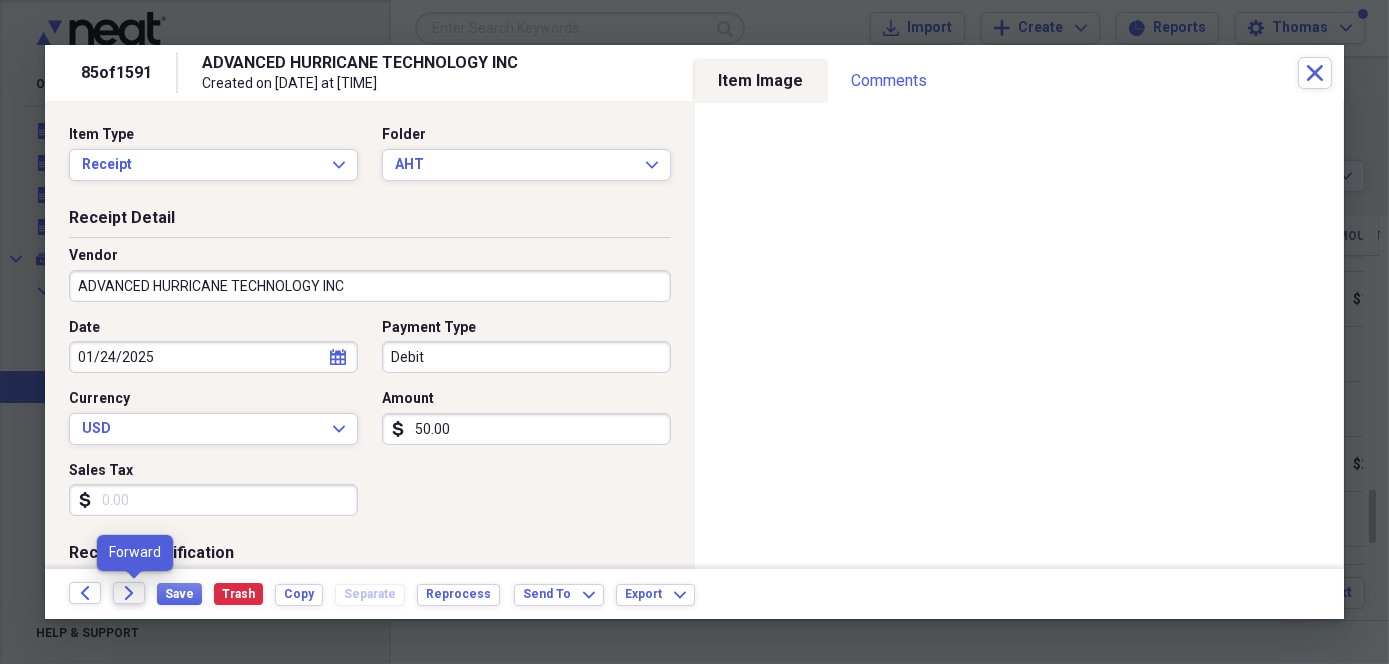 click on "Forward" 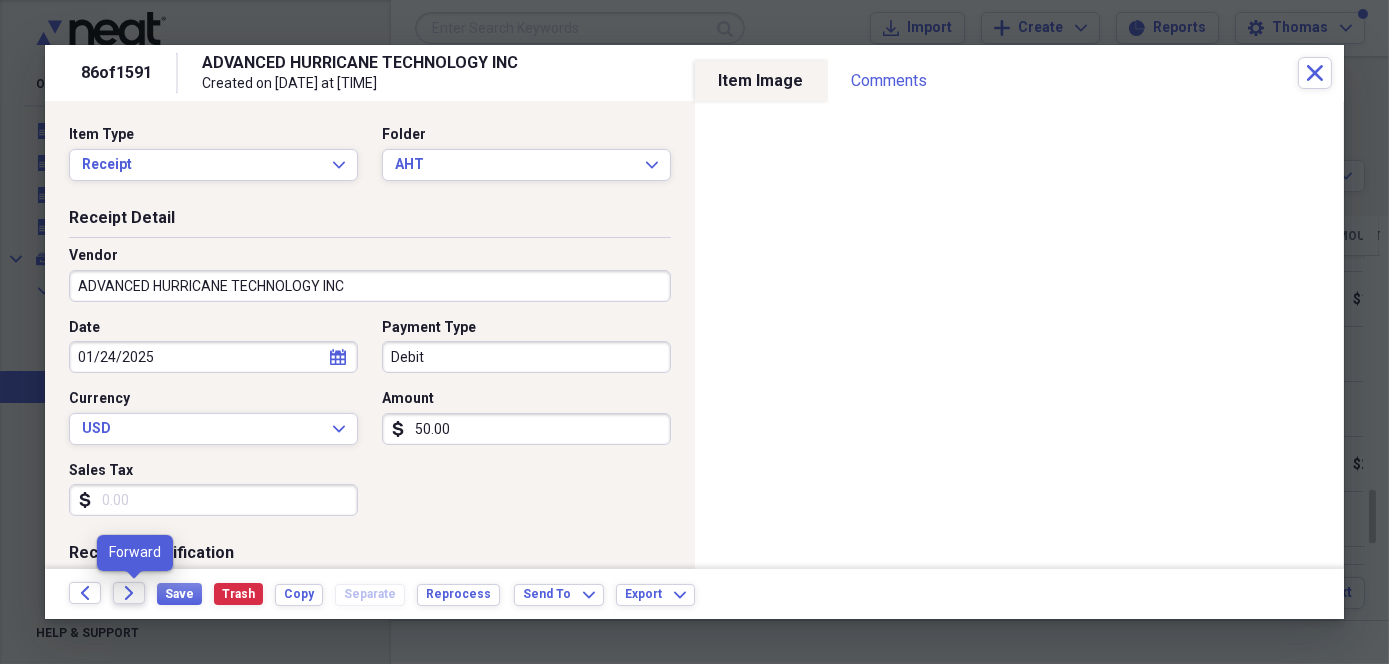 click 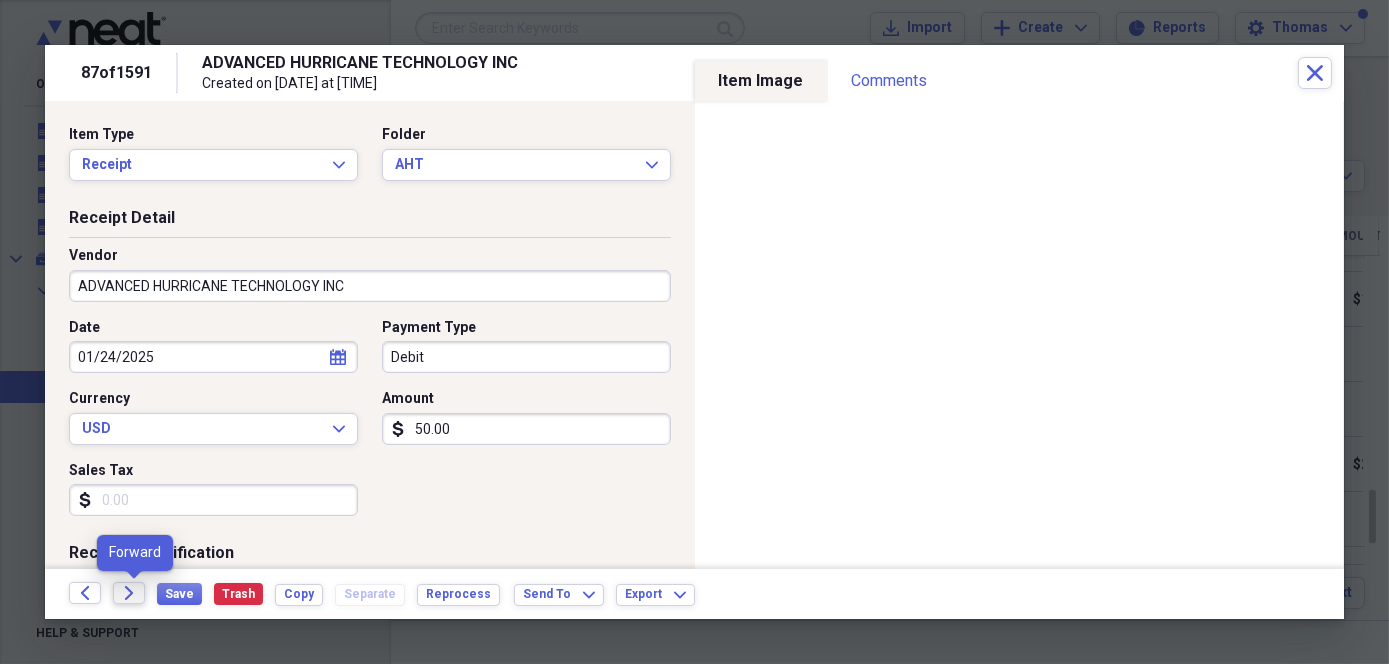 click on "Forward" 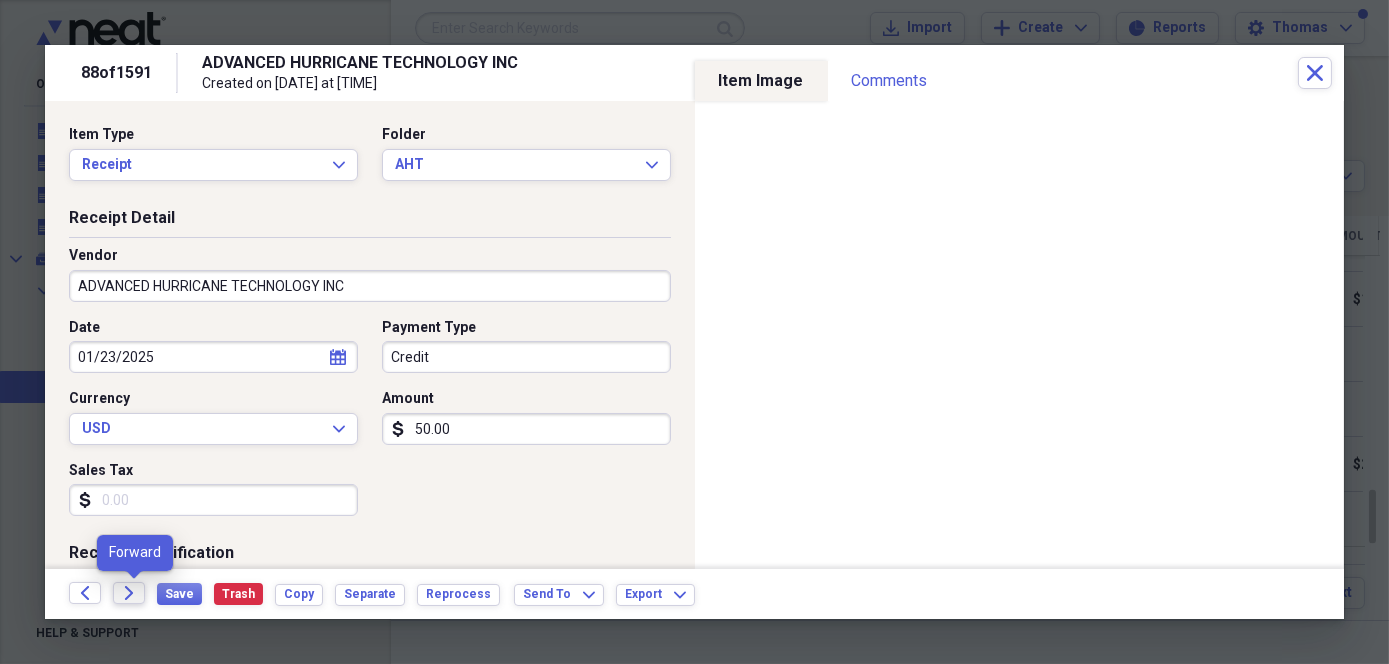 click on "Forward" at bounding box center (129, 593) 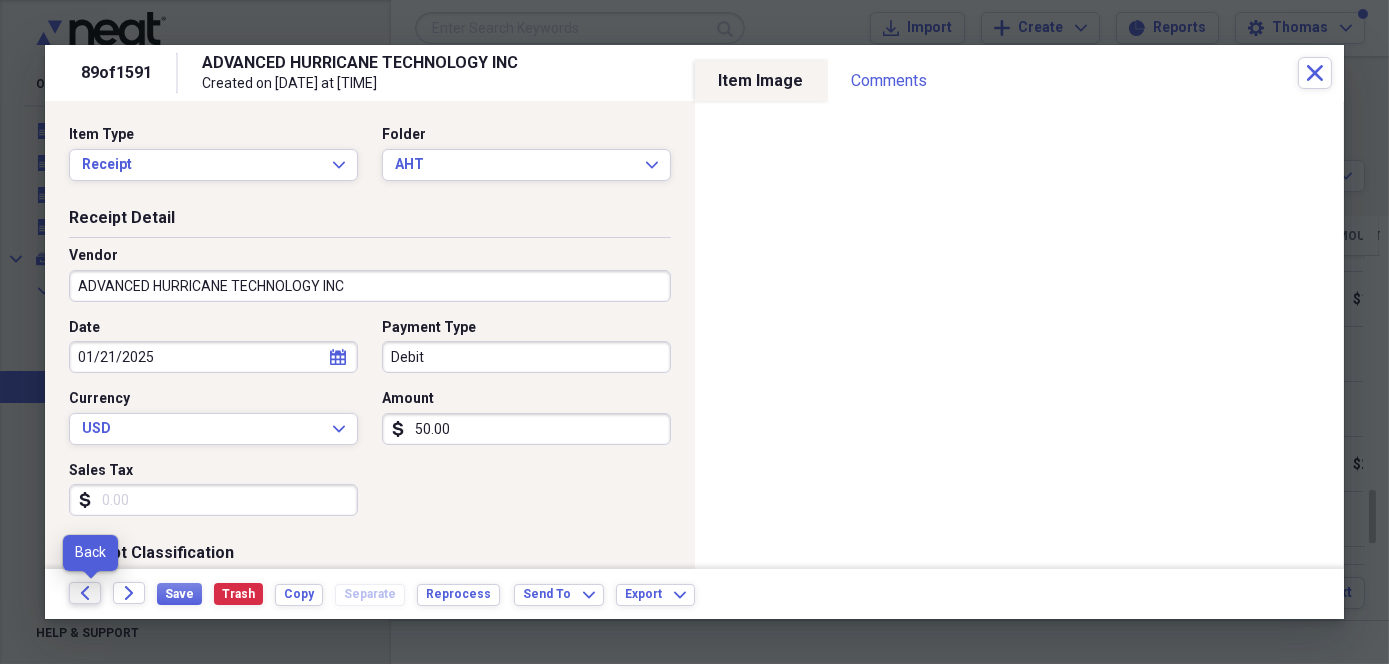 click on "Back" 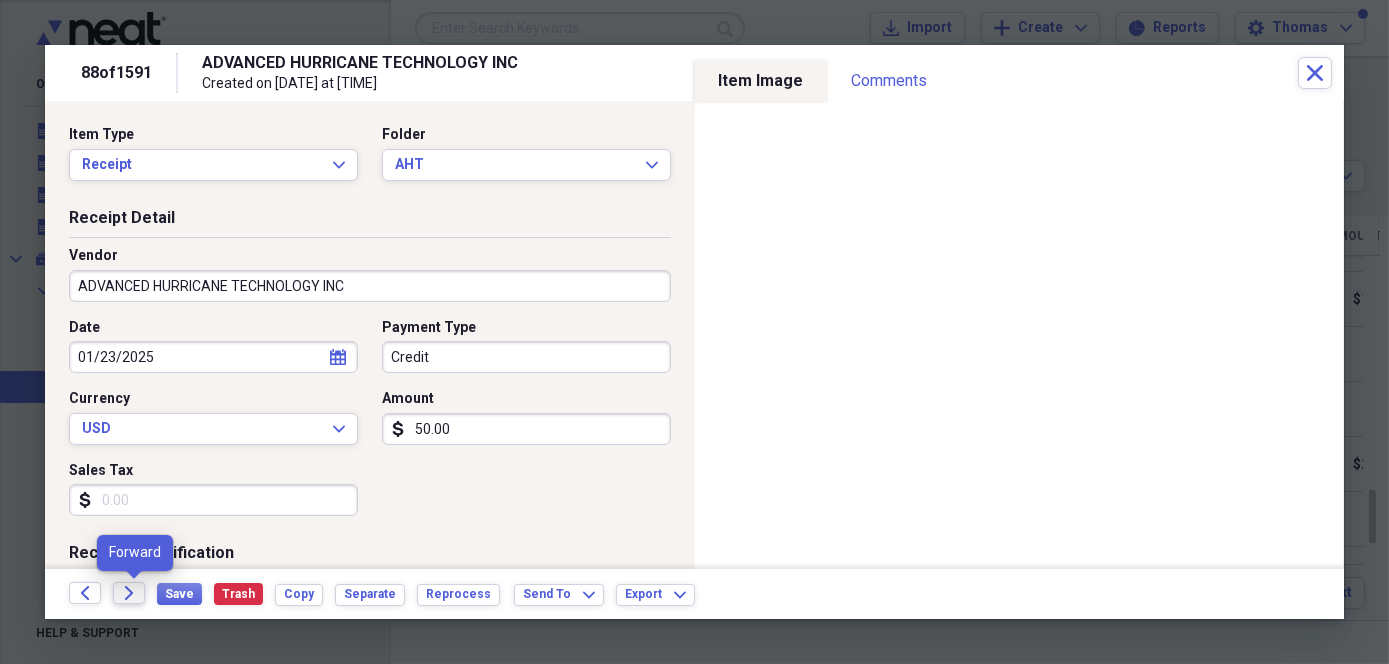 click 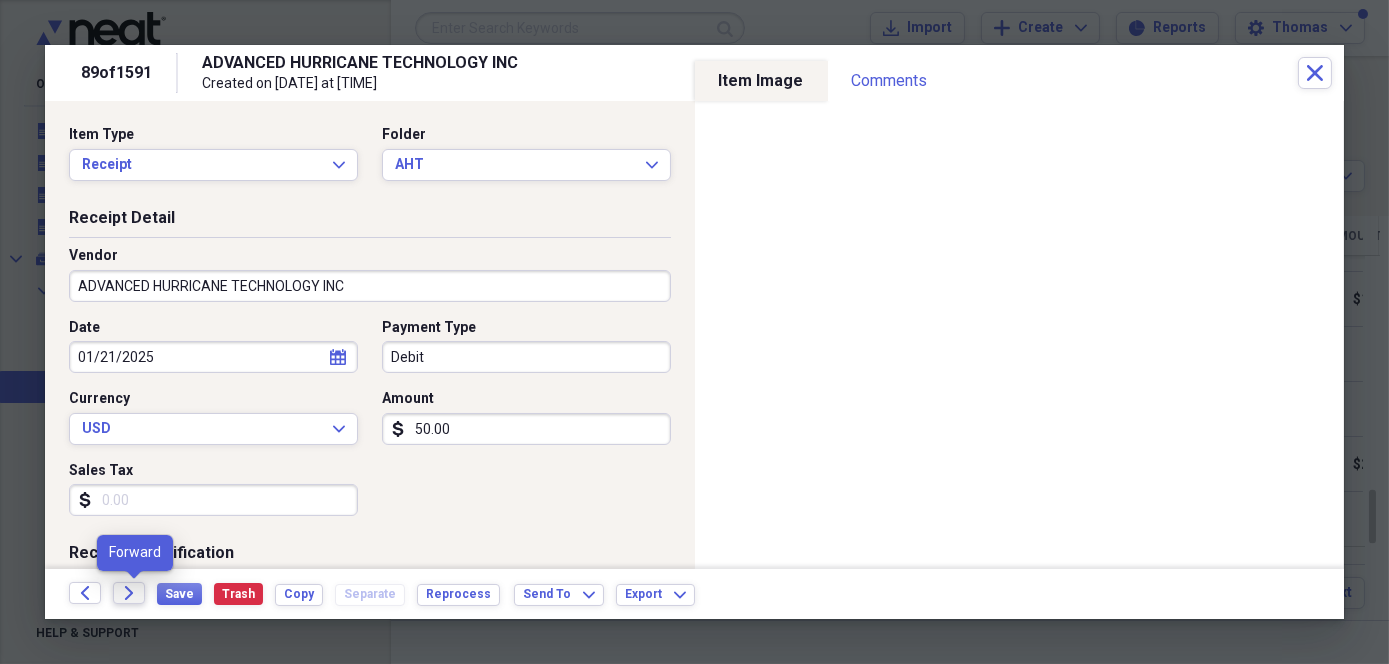 click on "Forward" 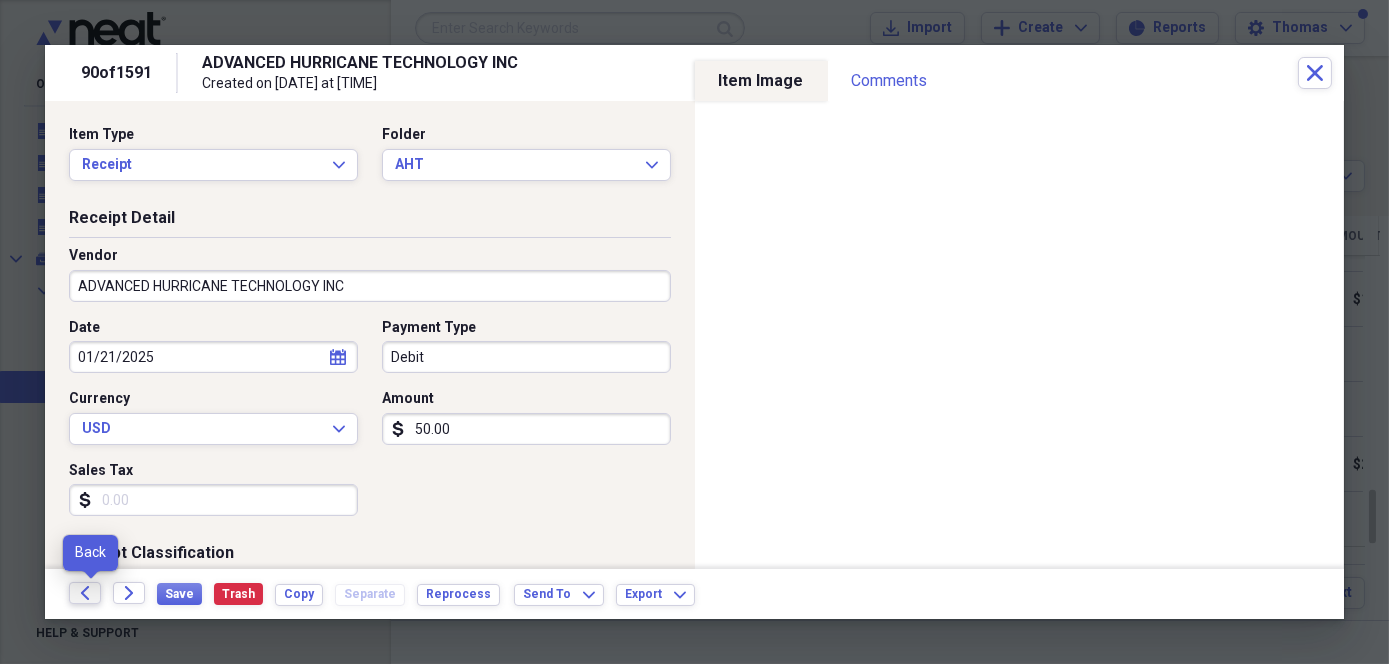click on "Back" at bounding box center [85, 593] 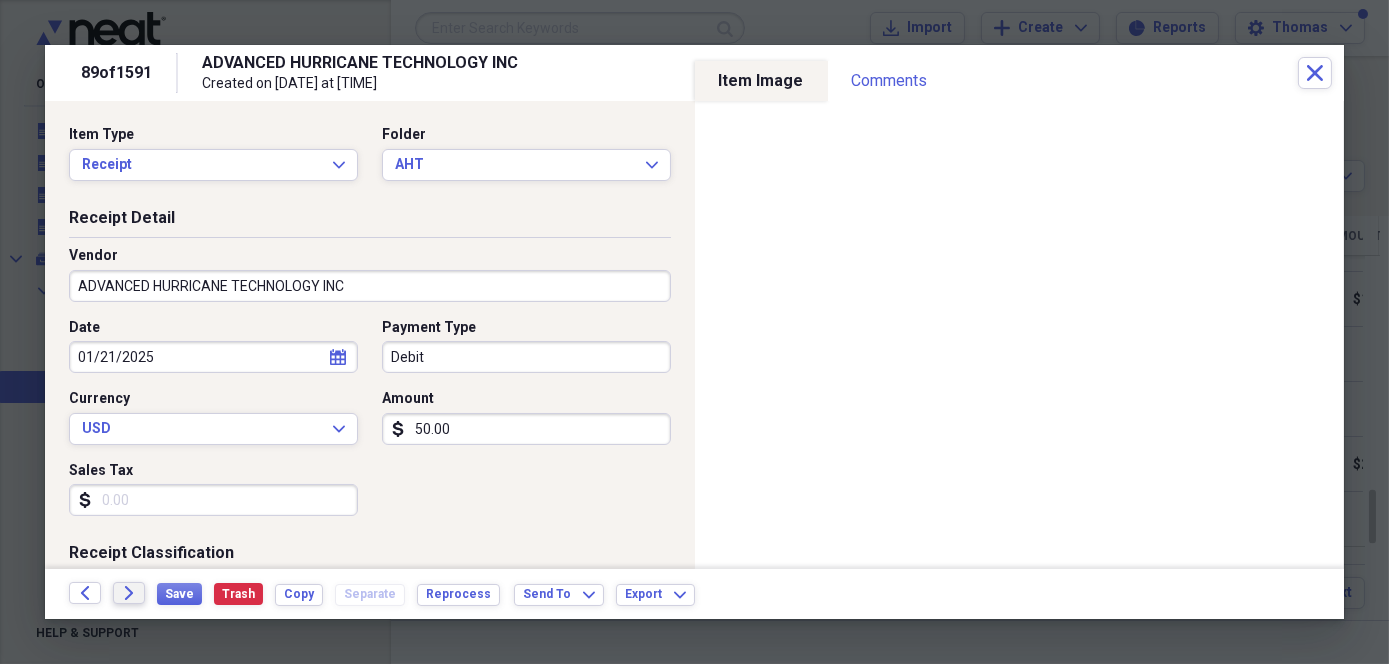click on "Forward" 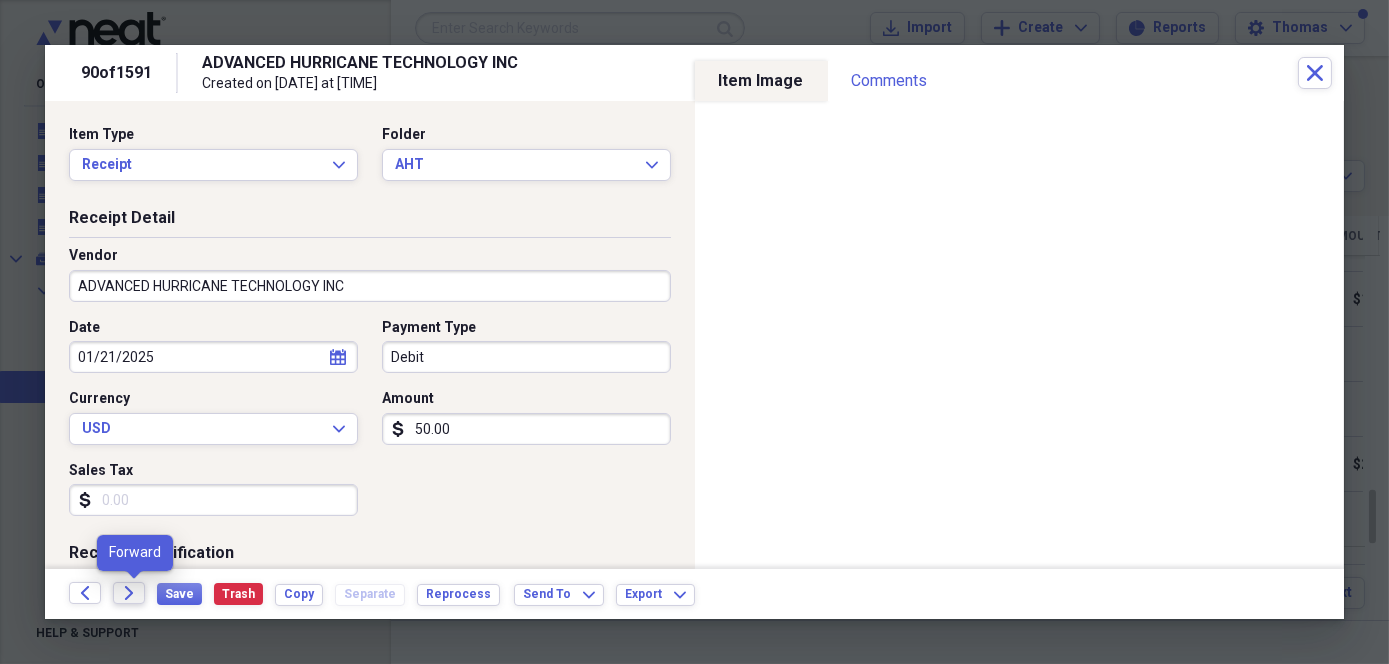 click 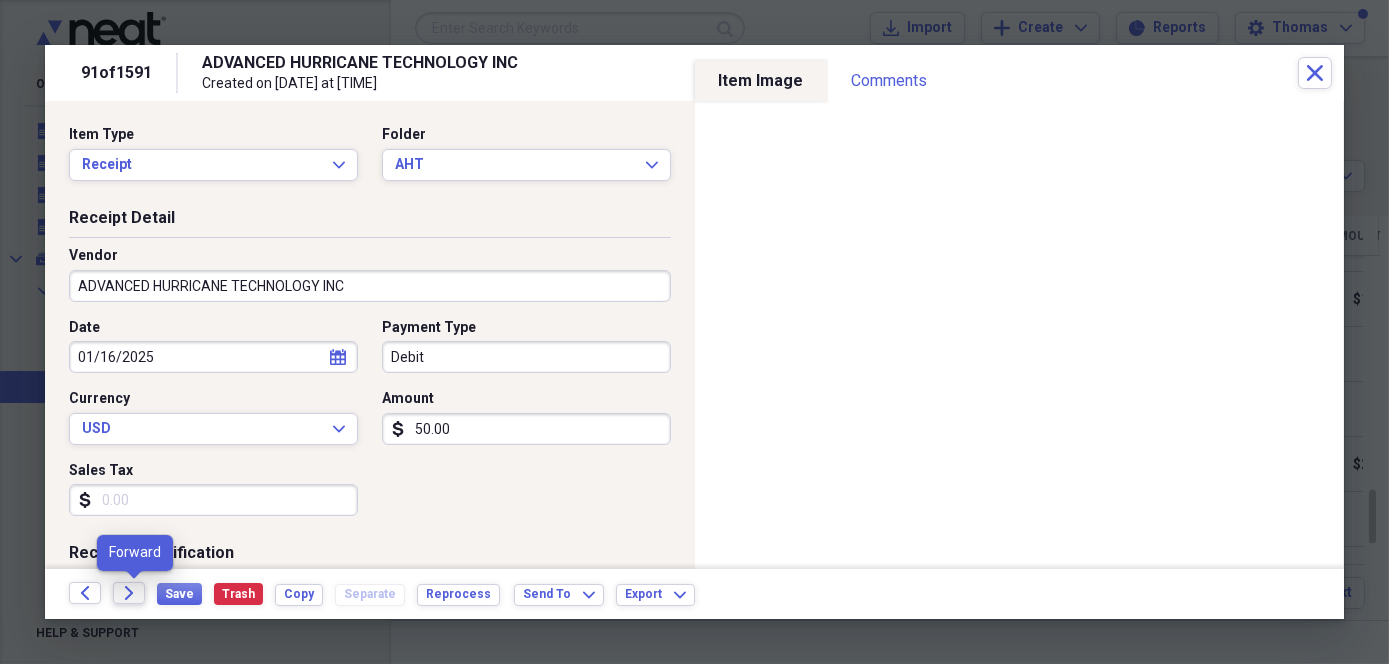 click on "Forward" 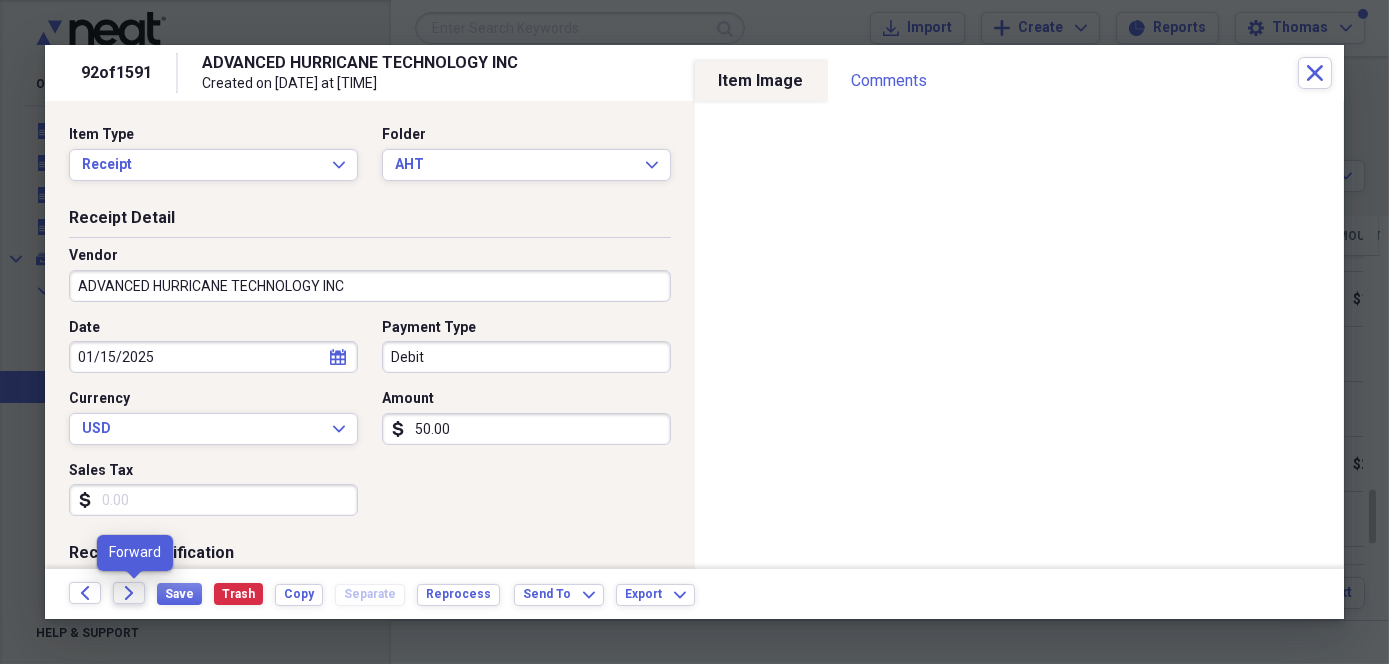 click on "Forward" at bounding box center (129, 593) 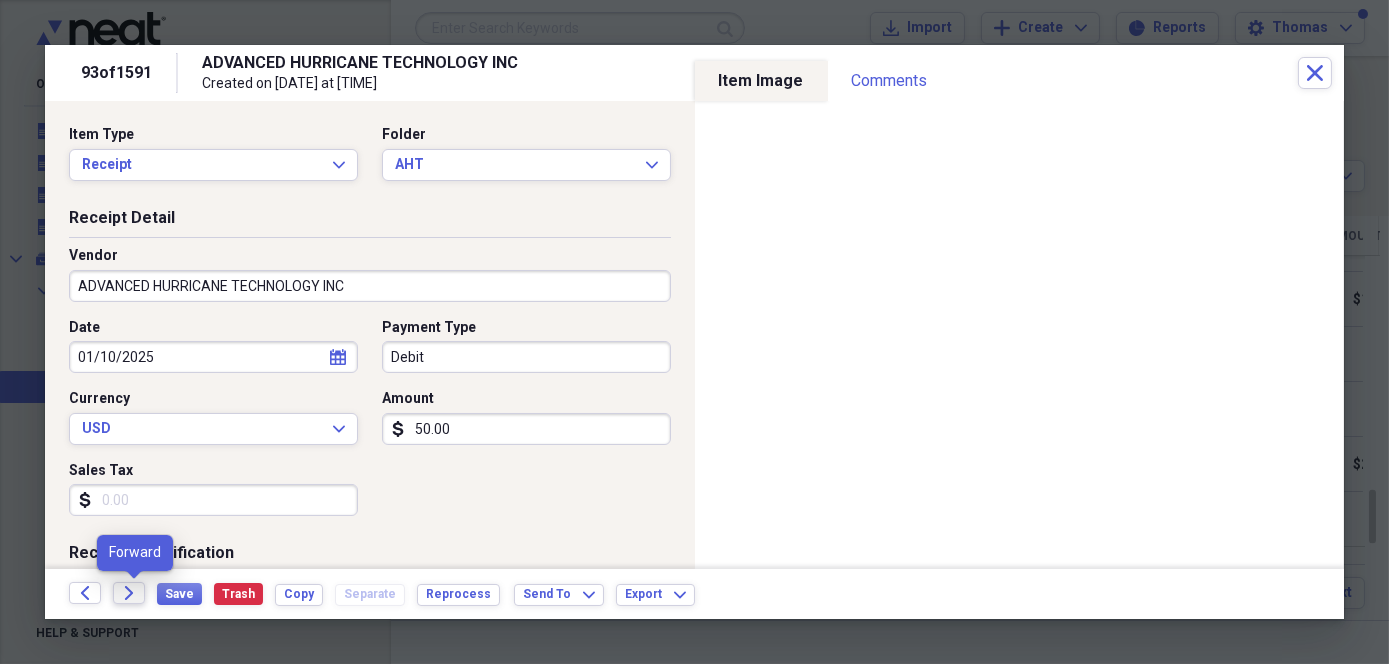 click on "Forward" 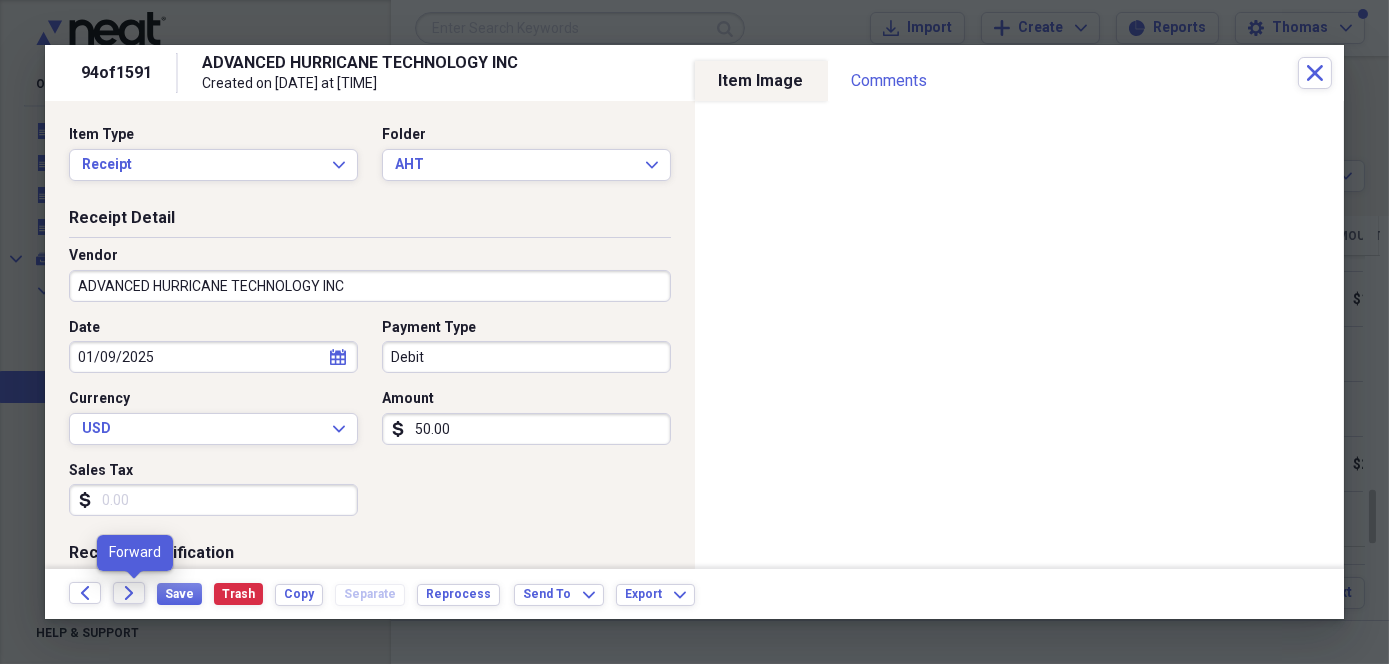 click on "Forward" 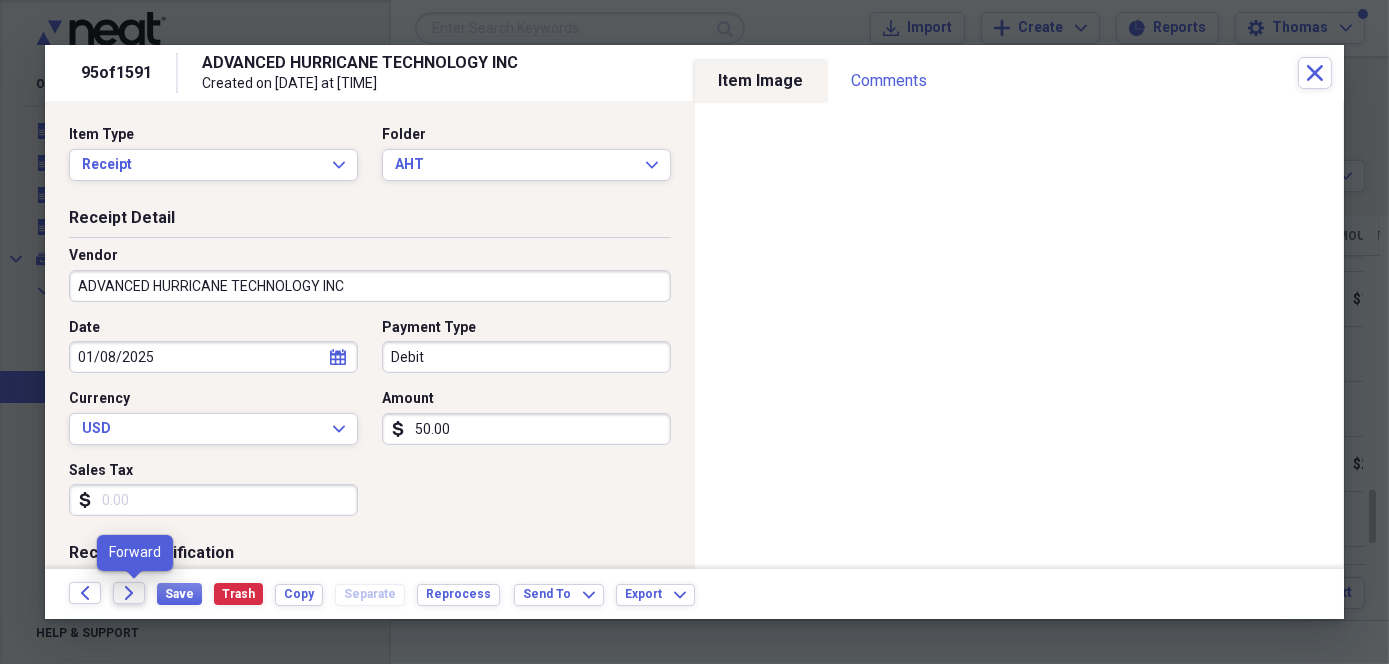 click on "Forward" at bounding box center [129, 593] 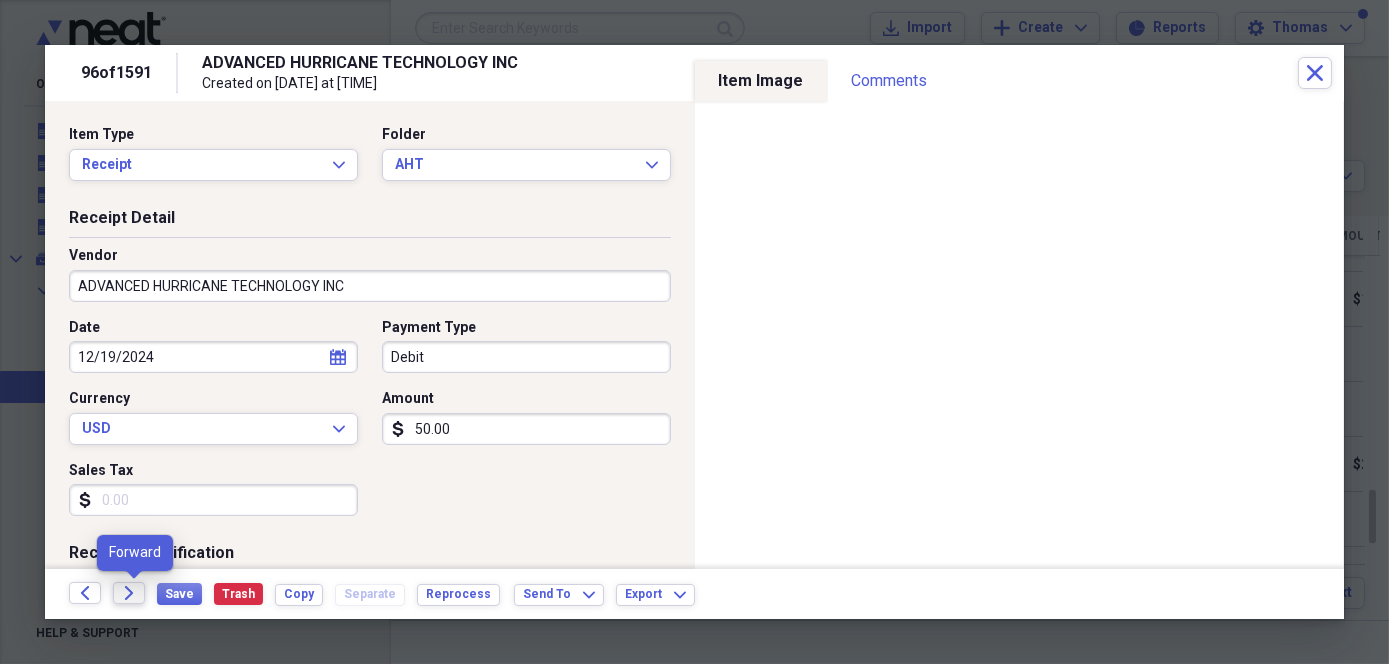 click on "Forward" 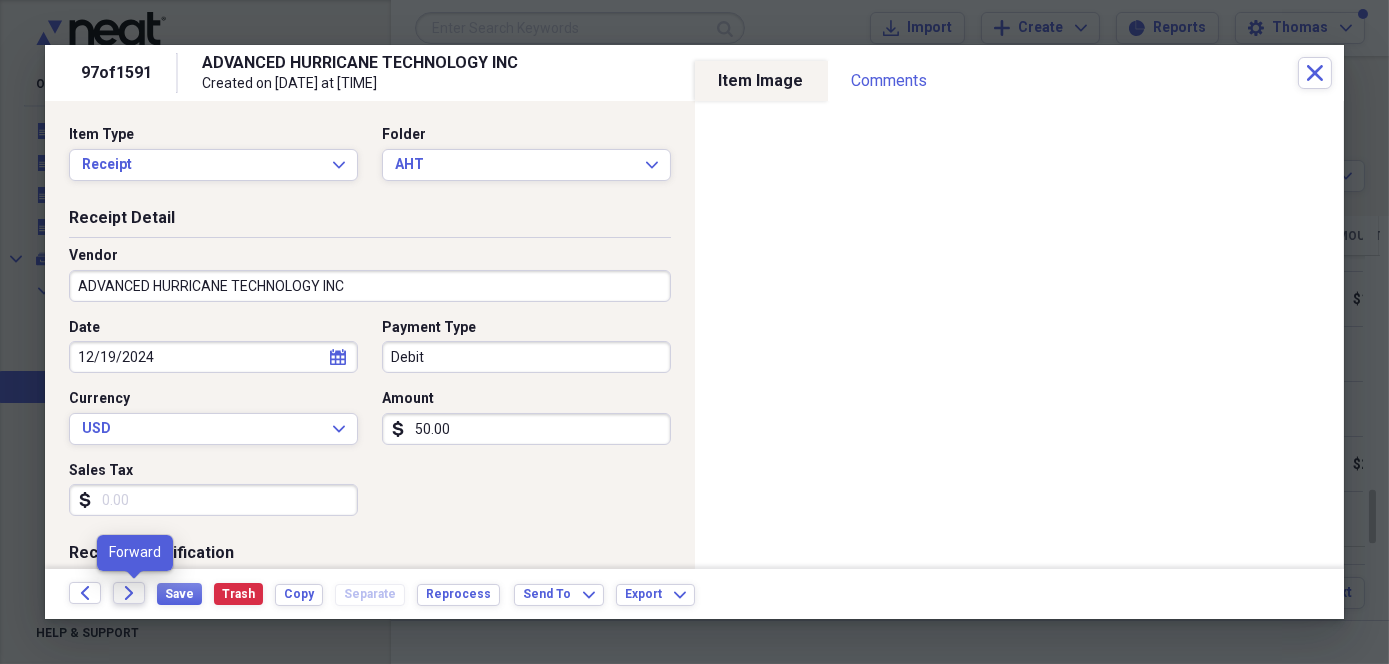 click on "Forward" at bounding box center (129, 593) 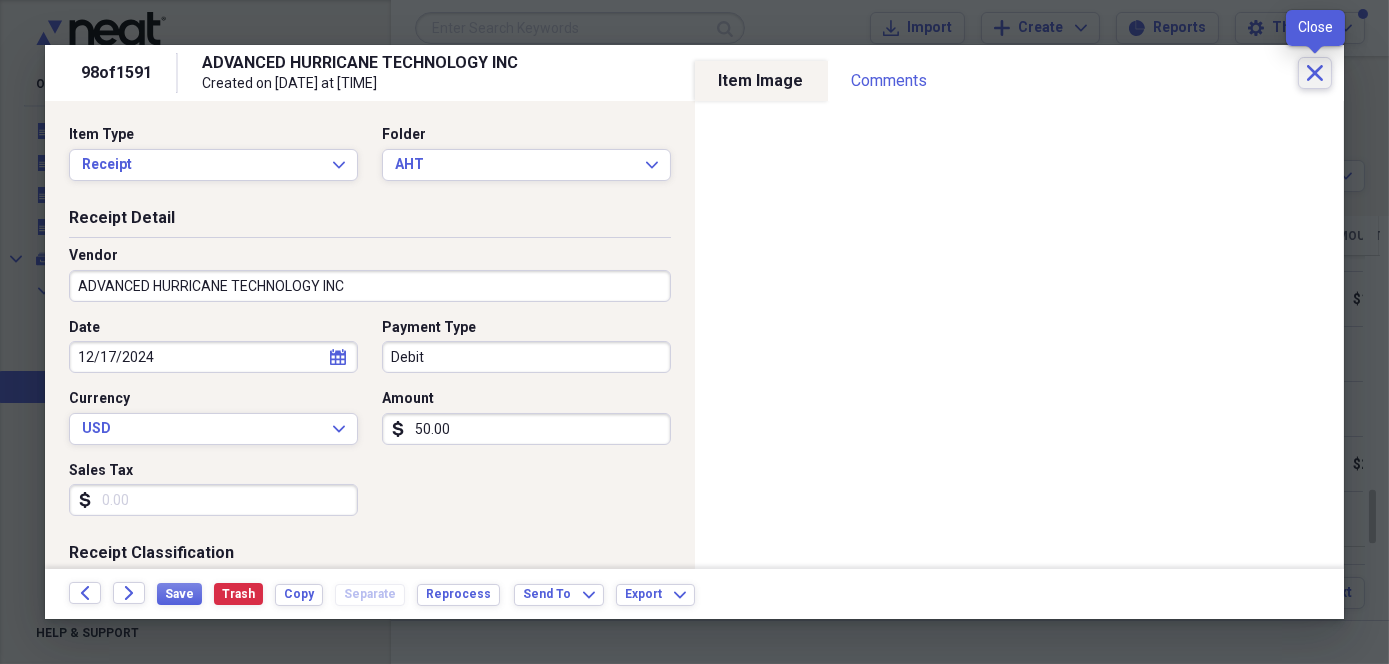 click on "Close" 